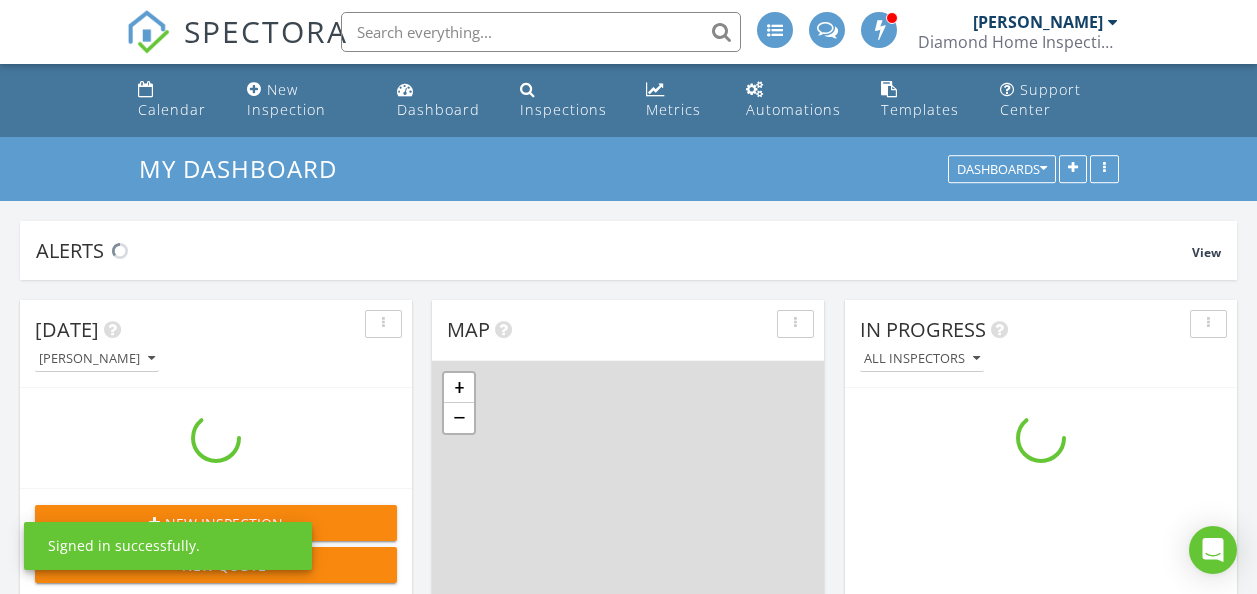 scroll, scrollTop: 0, scrollLeft: 0, axis: both 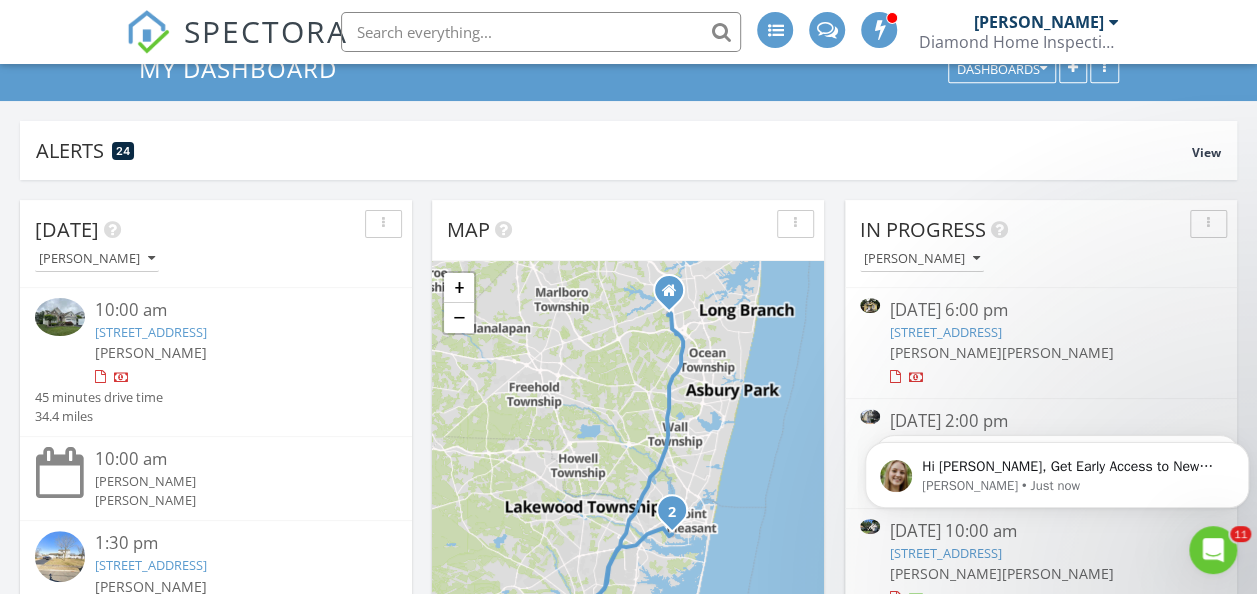 click on "Today
Matthew Zappia
10:00 am
6 Cameron Ct, Lacey Township, NJ 08731
Matthew Zappia
45 minutes drive time   34.4 miles           10:00 am
Megan Wilson
Matthew Zappia
1:30 pm
153 Natick Trail , Brick Township, NJ 08724
Matthew Zappia
29 minutes drive time   19.5 miles       New Inspection     New Quote         Map               1 2 + − Garden State Parkway, Garden State Parkway, Garden State Parkway, Garden State Parkway 86.8 km, 1 h 14 min Head southeast 150 m Turn left onto Spring Meadow Drive 500 m Turn right onto Tinton Avenue (CR 537) 200 m Continue onto Wayside Road (CR 537) 2.5 km Take the ramp on the right 350 m Merge left onto NJ 18 35 m Take the ramp onto 15A 150 m Keep left onto 15A 150 m Merge left onto Garden State Parkway (GSP) 50 km 600 m 550 m" at bounding box center (628, 1315) 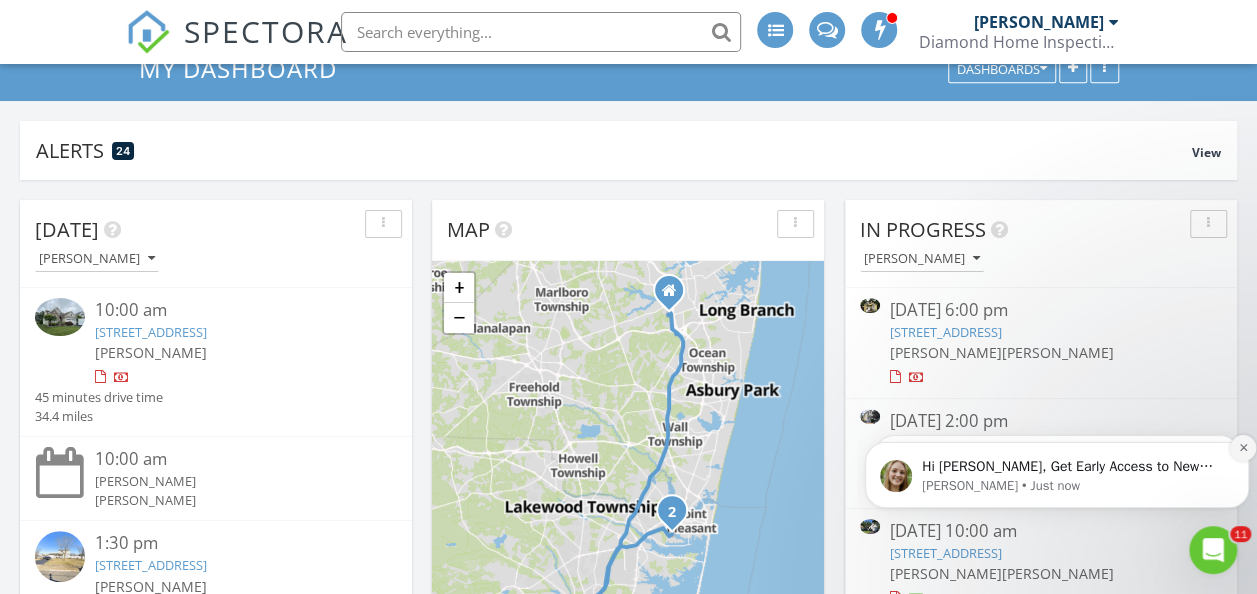 click 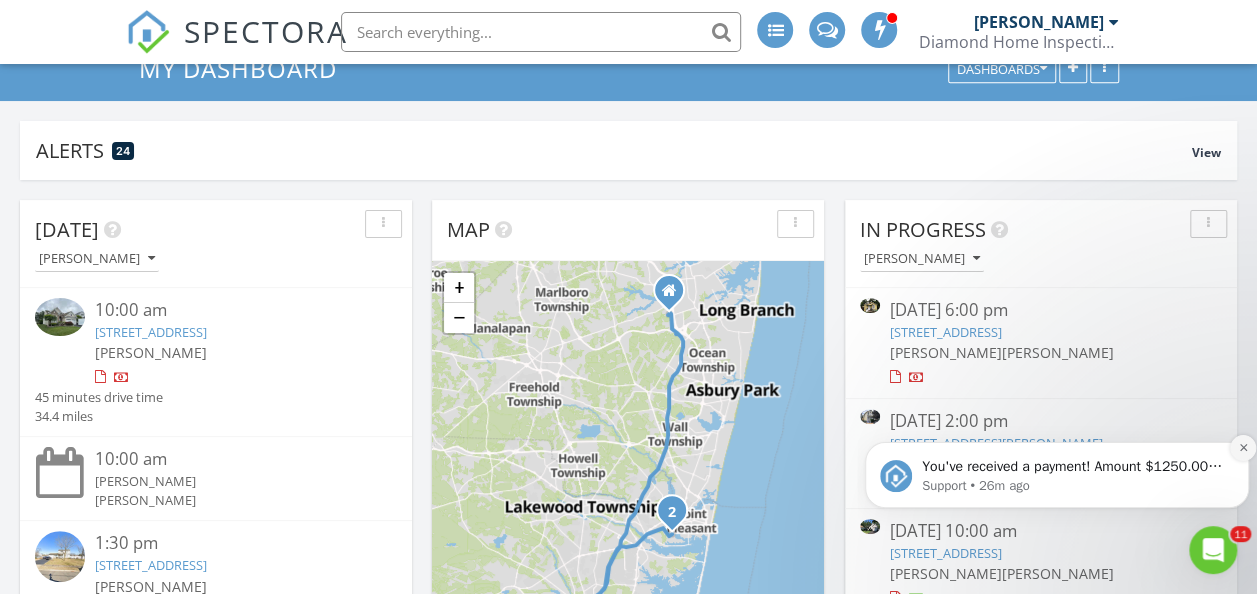 click 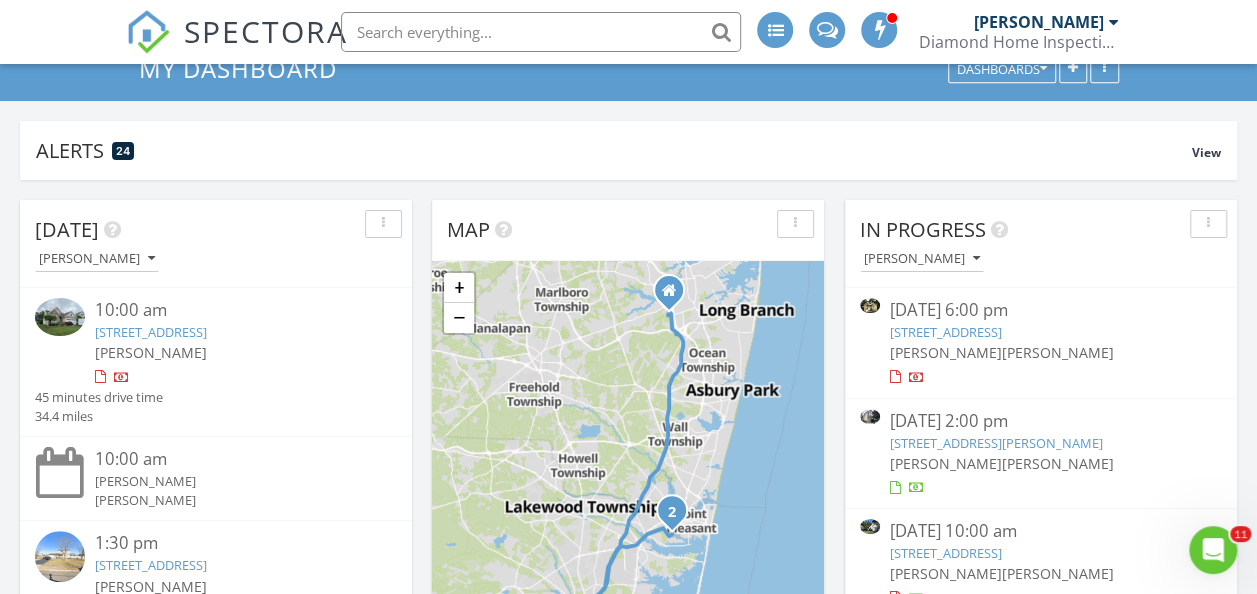 click on "57 Cedar Village Blvd, Brick Township, NJ 08724" at bounding box center (946, 553) 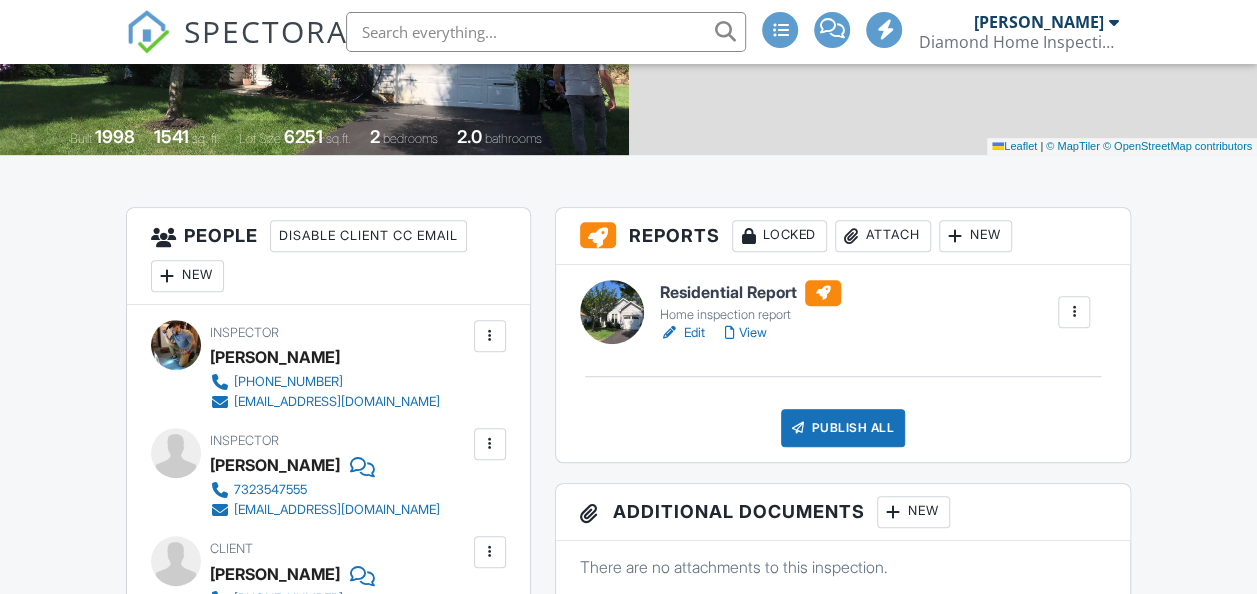 scroll, scrollTop: 400, scrollLeft: 0, axis: vertical 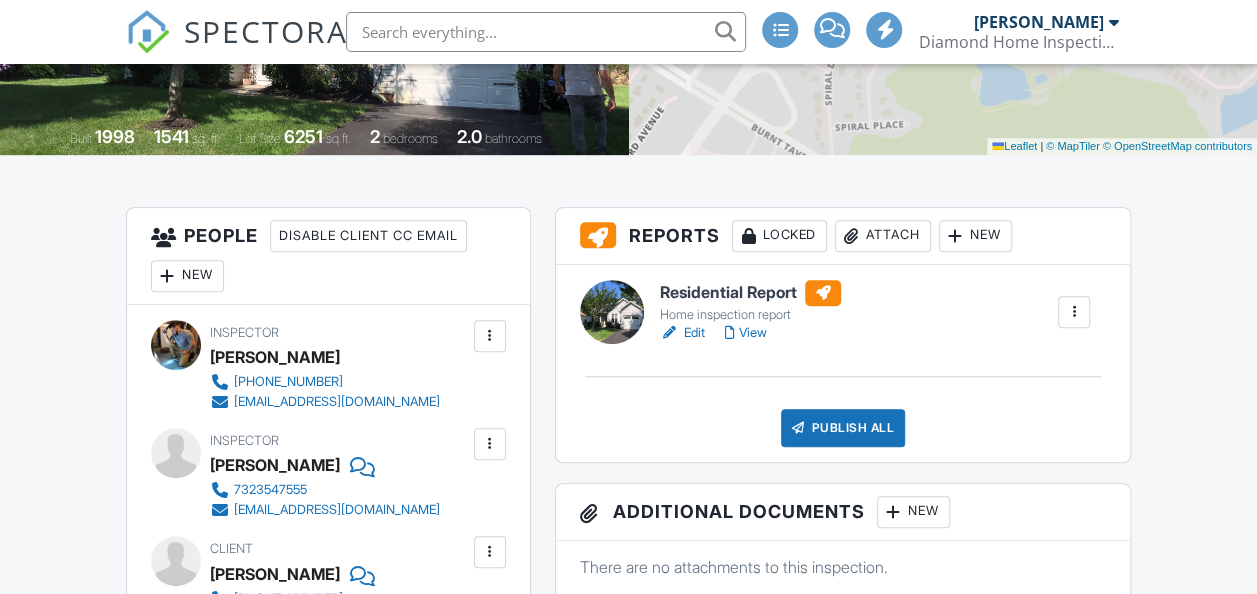 click on "New" at bounding box center [975, 236] 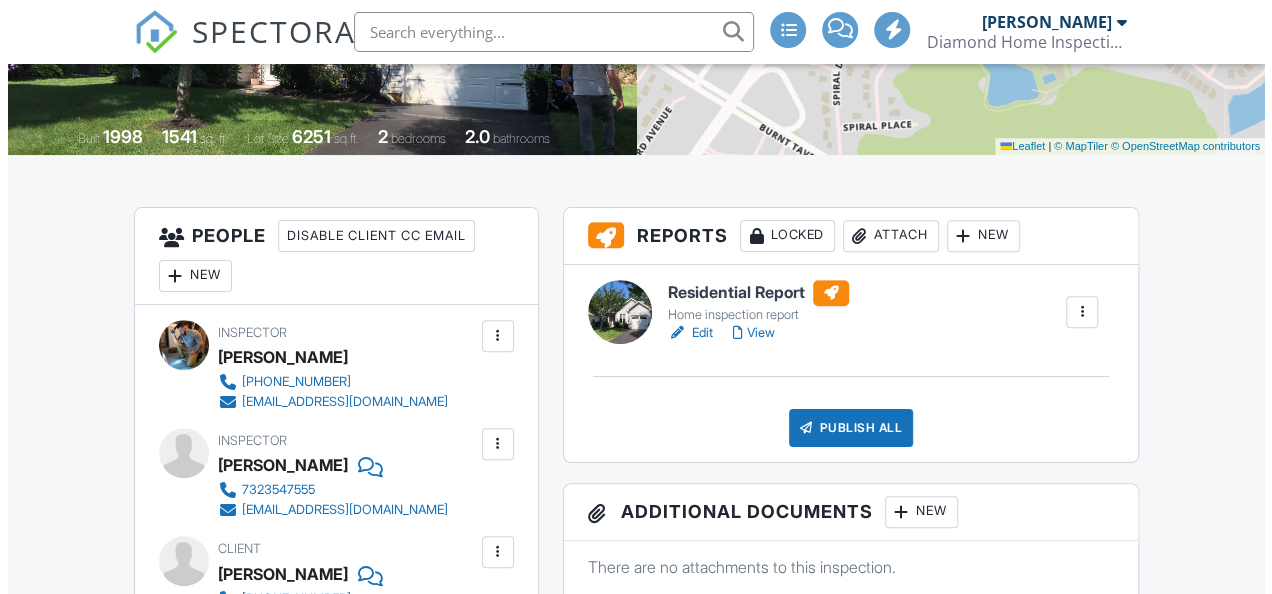 scroll, scrollTop: 0, scrollLeft: 0, axis: both 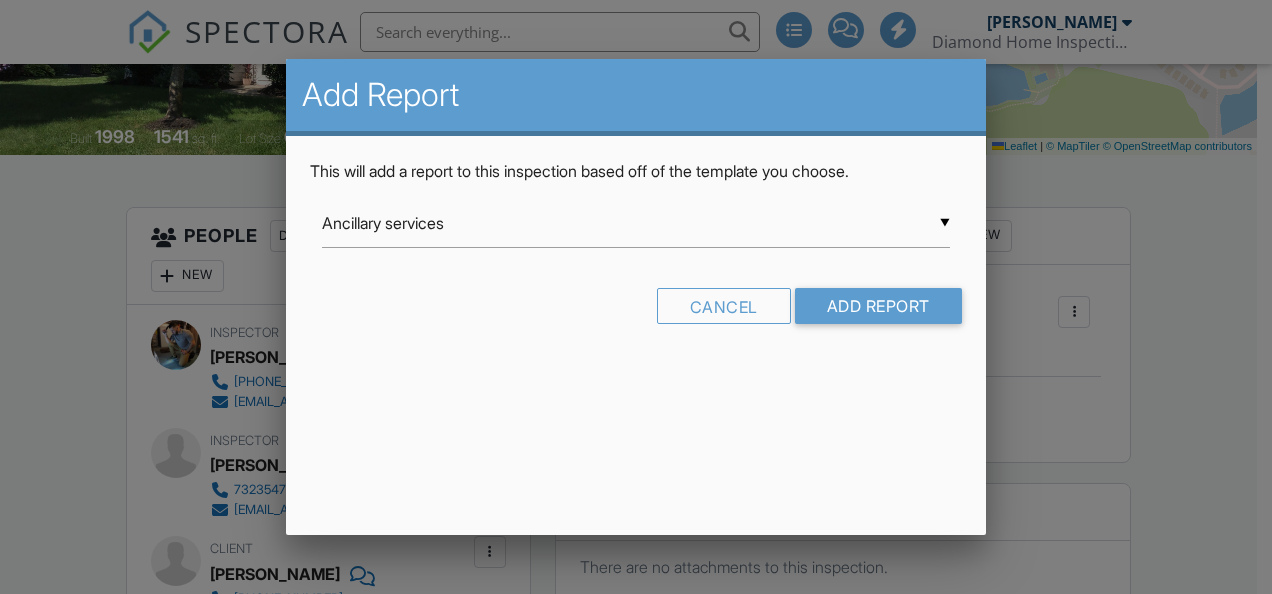 drag, startPoint x: 947, startPoint y: 218, endPoint x: 658, endPoint y: 220, distance: 289.00693 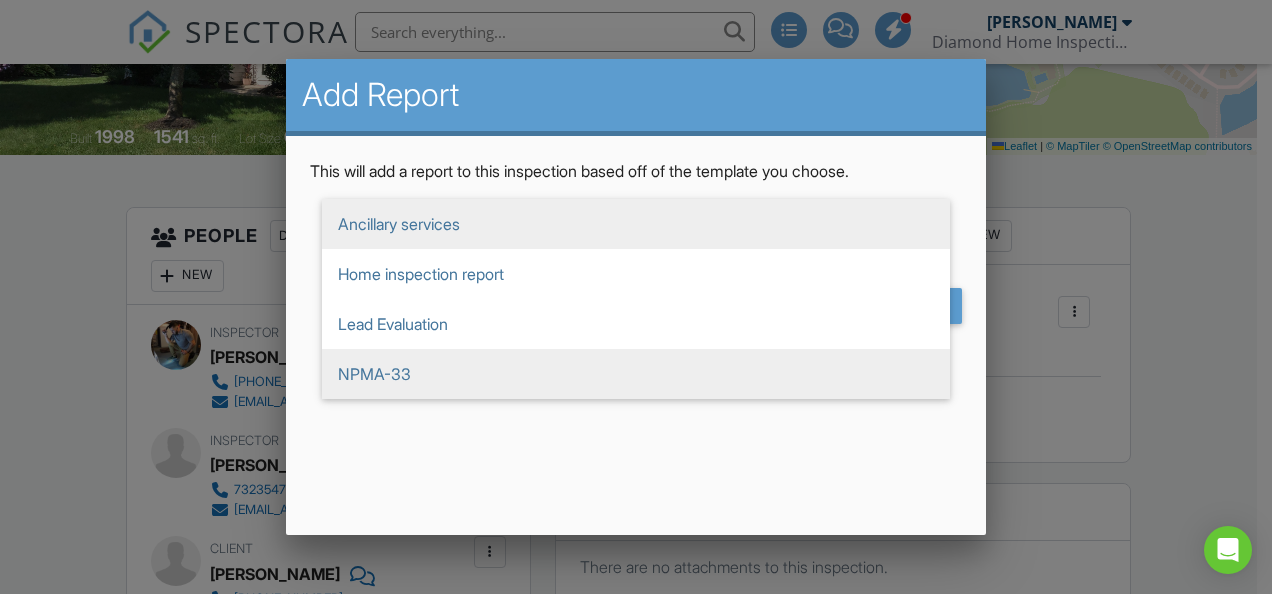 click on "NPMA-33" at bounding box center [636, 374] 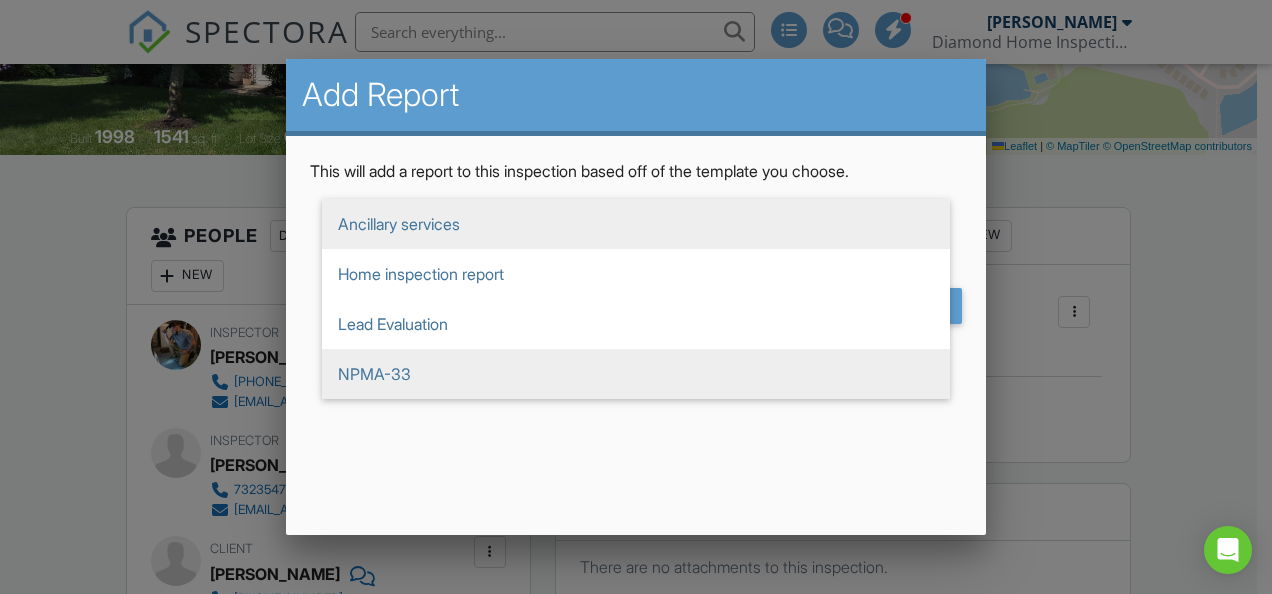 type on "NPMA-33" 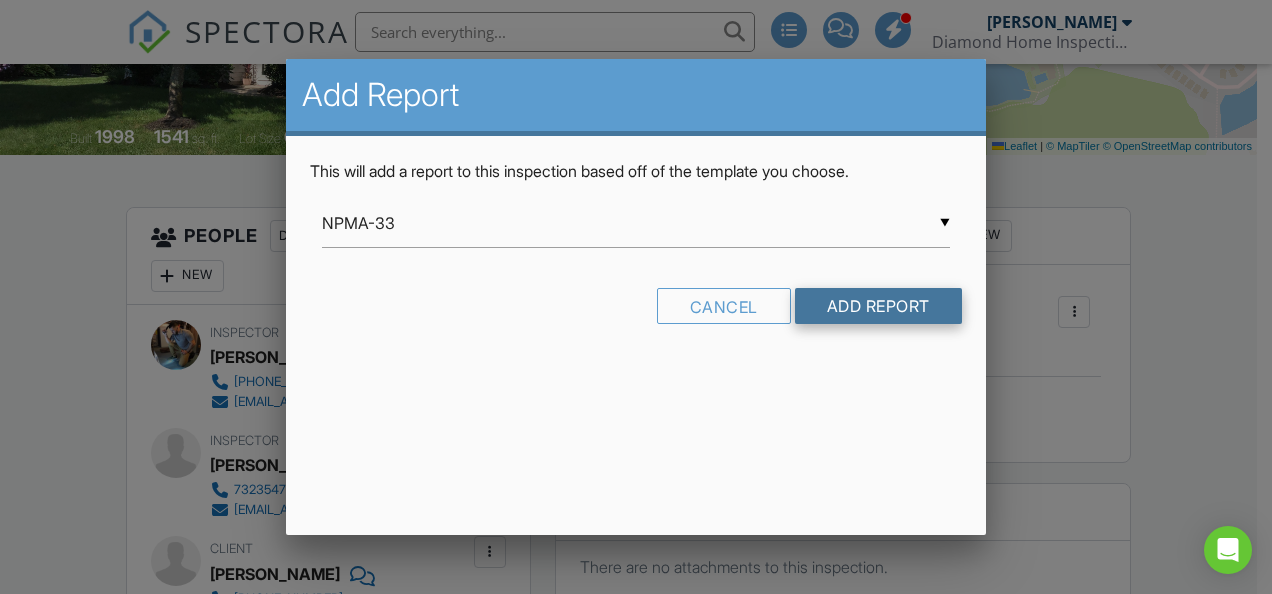 click on "Add Report" at bounding box center [878, 306] 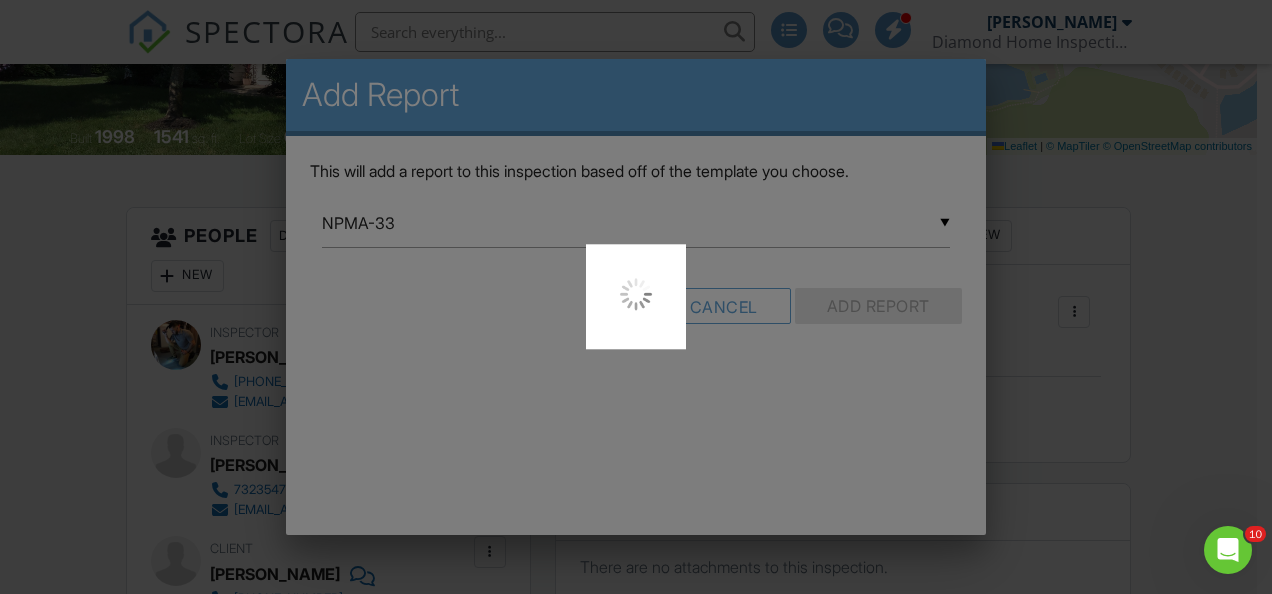 scroll, scrollTop: 0, scrollLeft: 0, axis: both 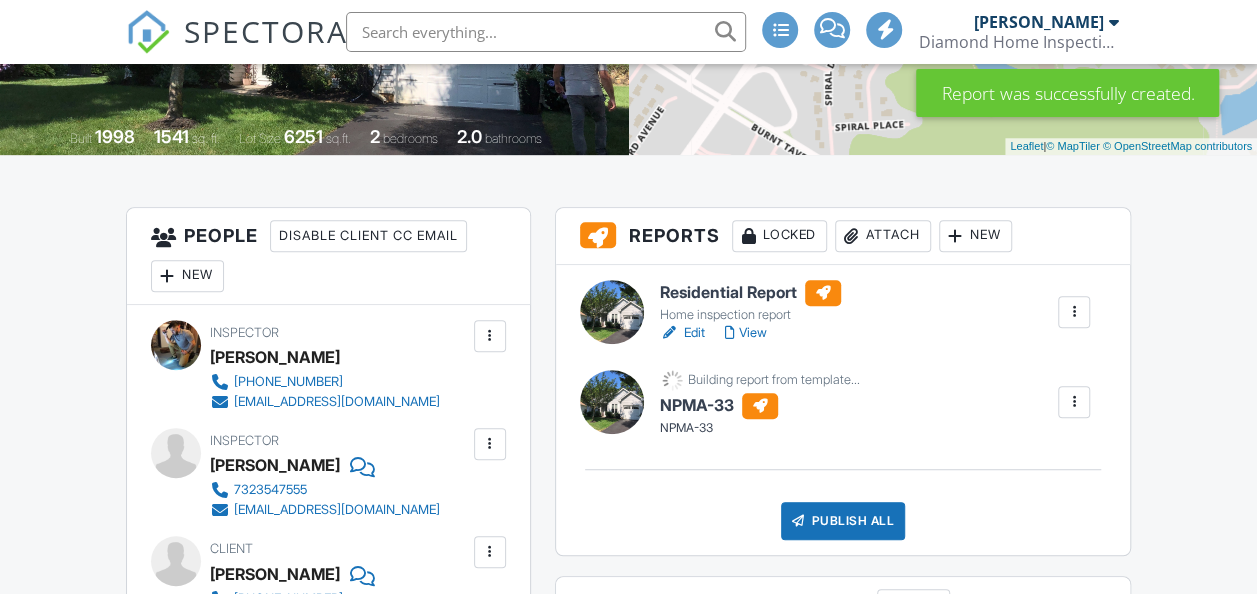 click on "View" at bounding box center [746, 333] 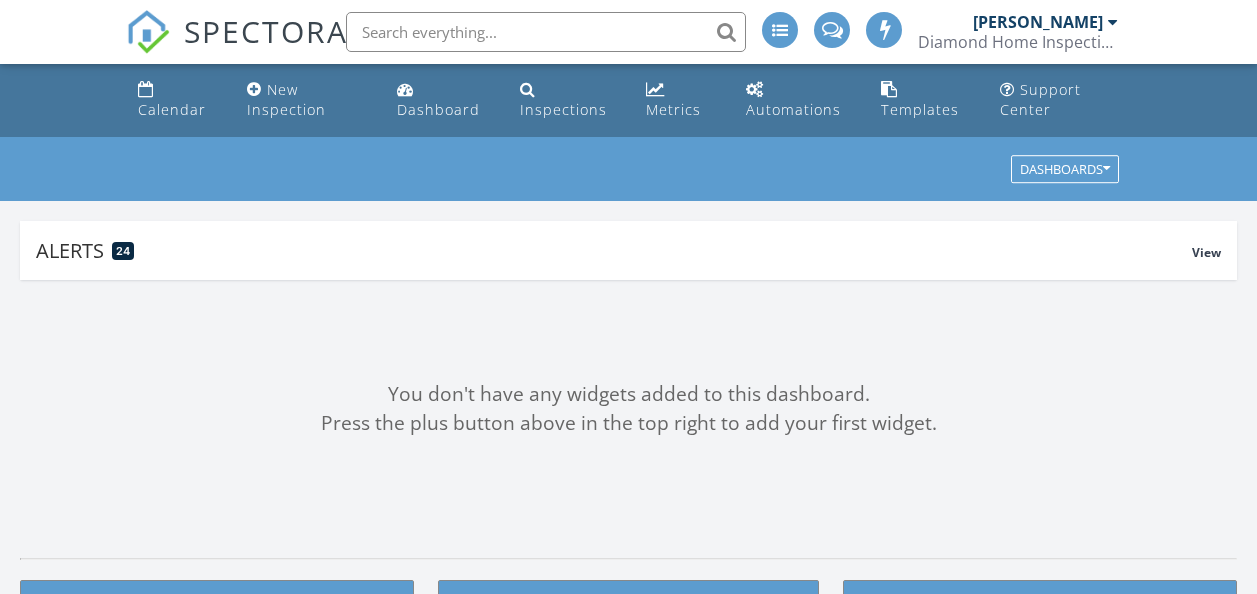 scroll, scrollTop: 0, scrollLeft: 0, axis: both 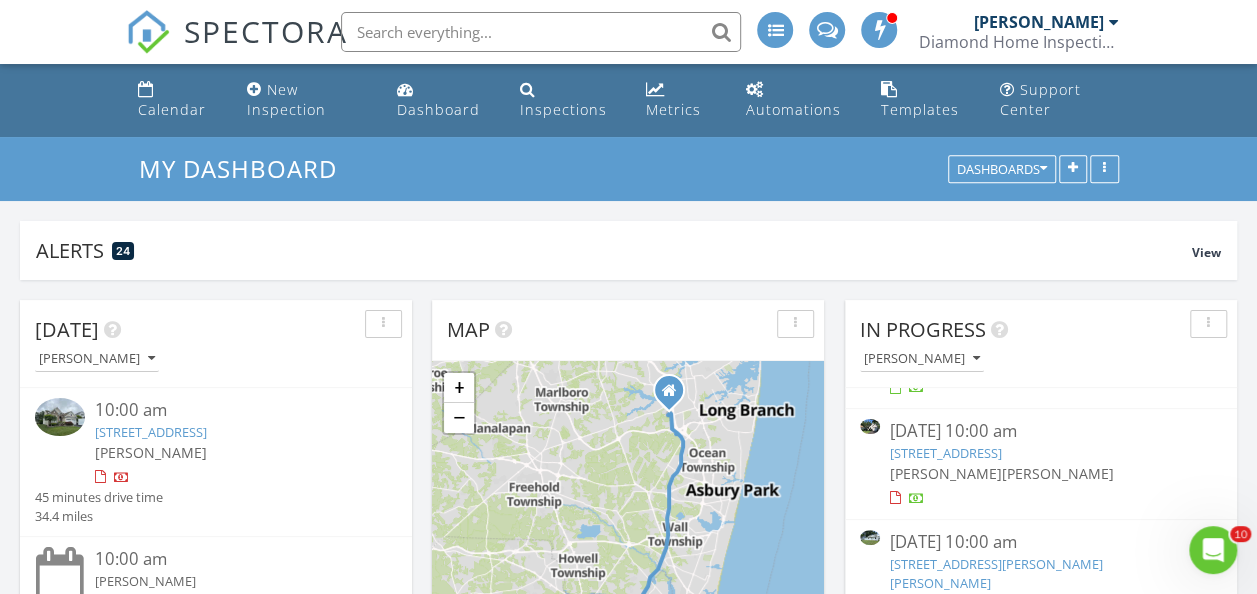 click on "57 Cedar Village Blvd, Brick Township, NJ 08724" at bounding box center (946, 453) 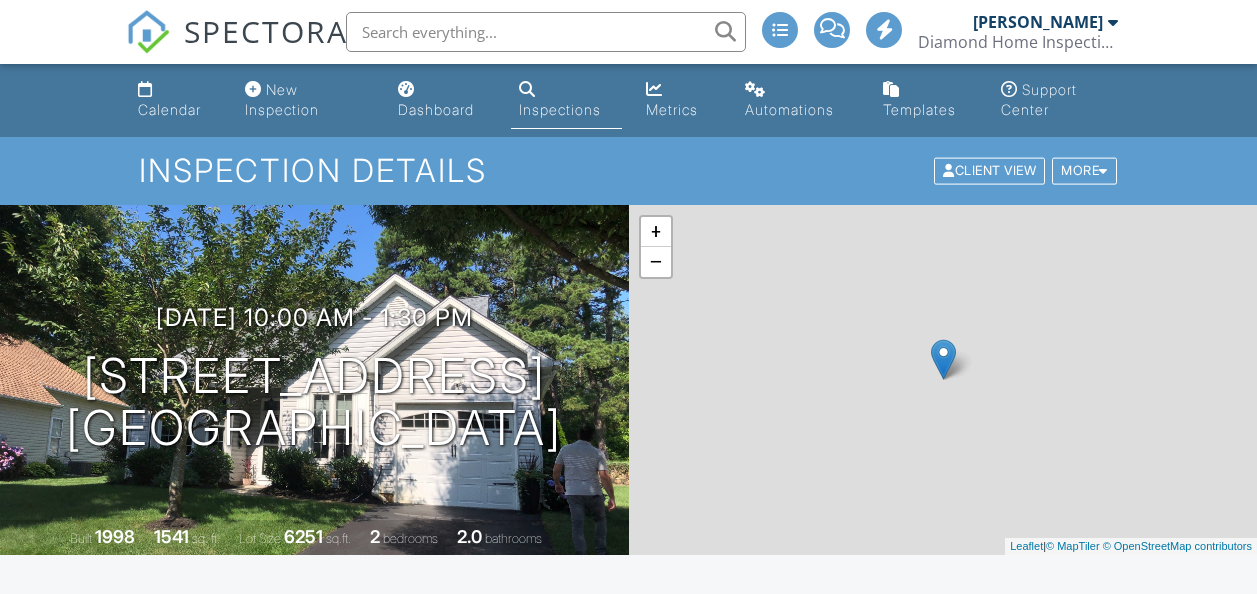 scroll, scrollTop: 500, scrollLeft: 0, axis: vertical 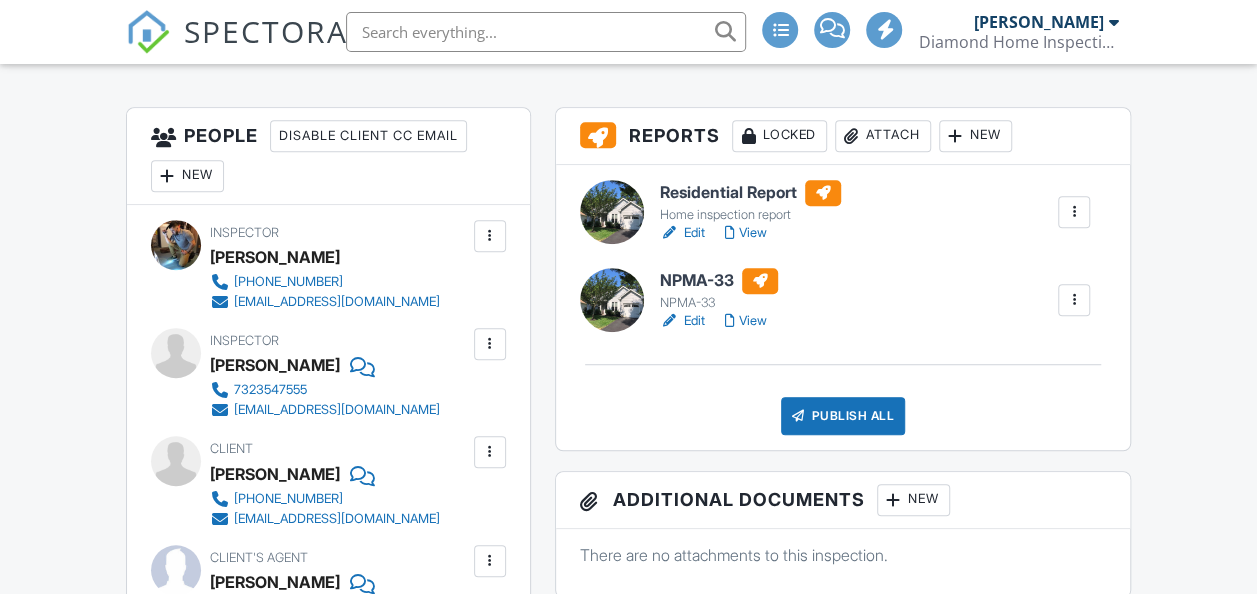 click on "Edit" at bounding box center [682, 321] 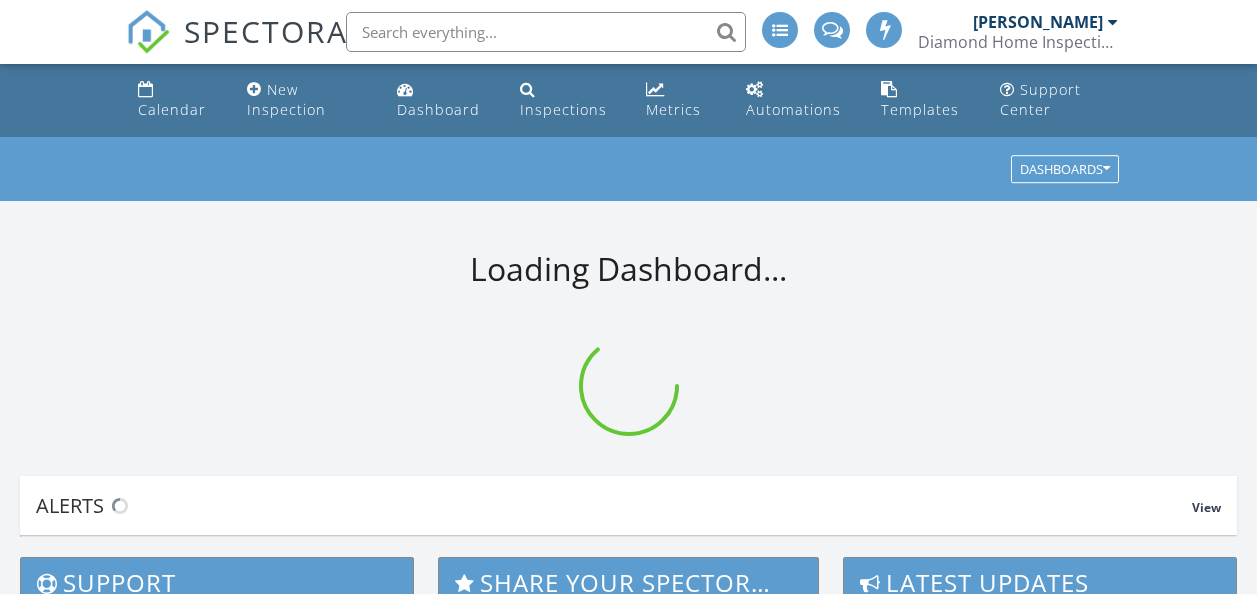 scroll, scrollTop: 0, scrollLeft: 0, axis: both 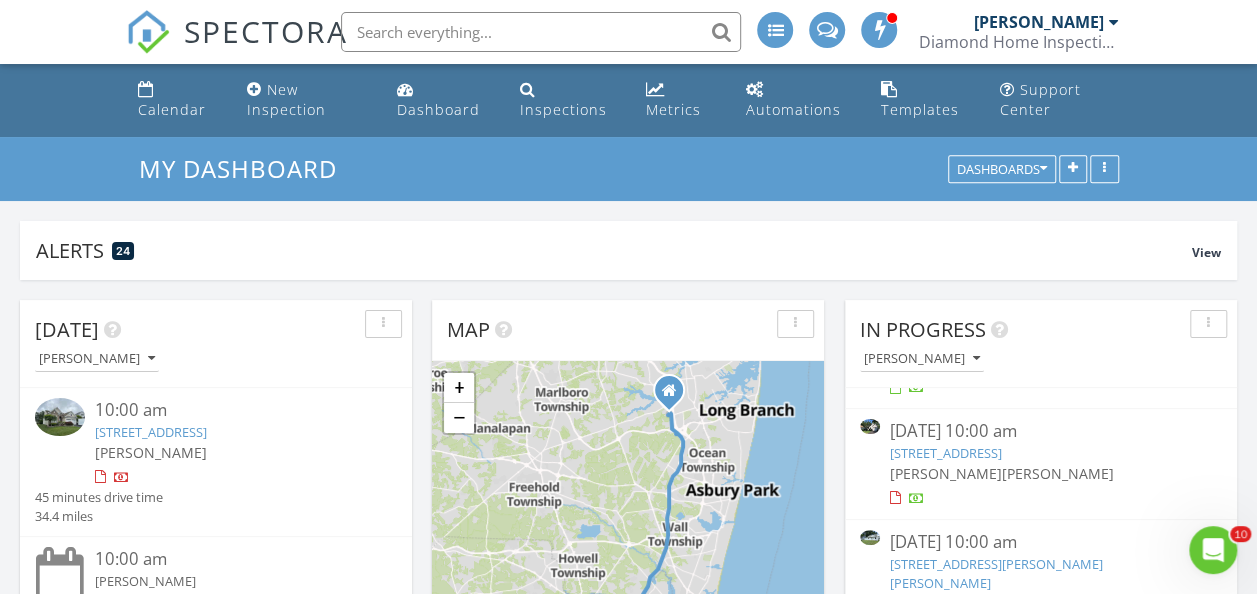 click on "57 Cedar Village Blvd, Brick Township, NJ 08724" at bounding box center (946, 453) 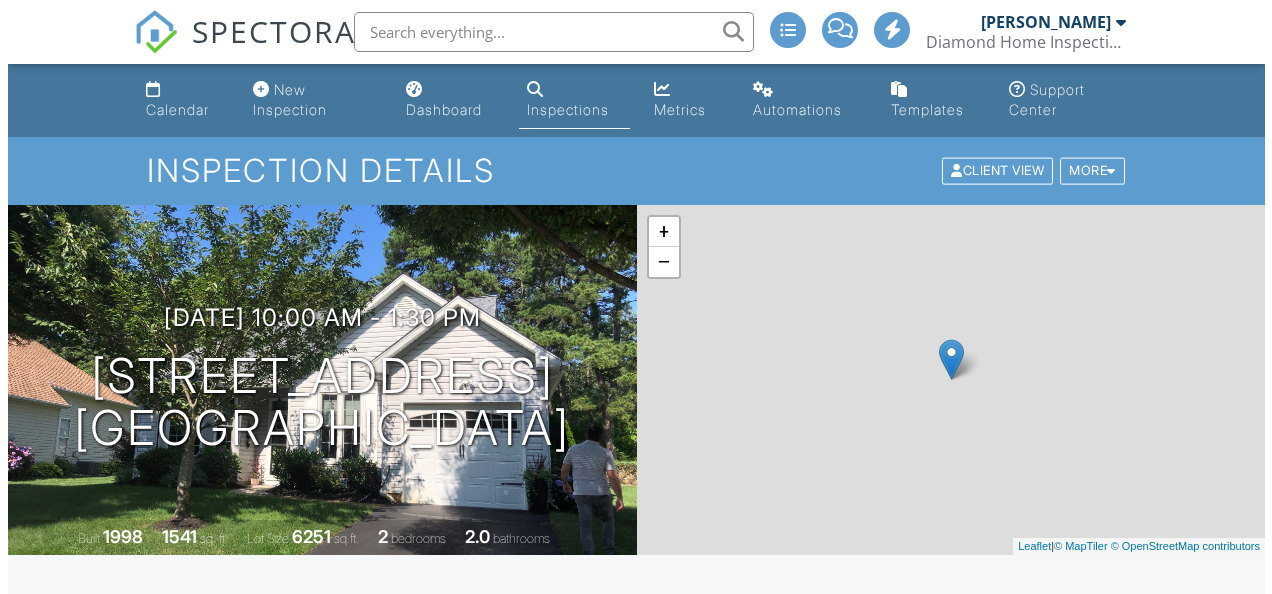 scroll, scrollTop: 500, scrollLeft: 0, axis: vertical 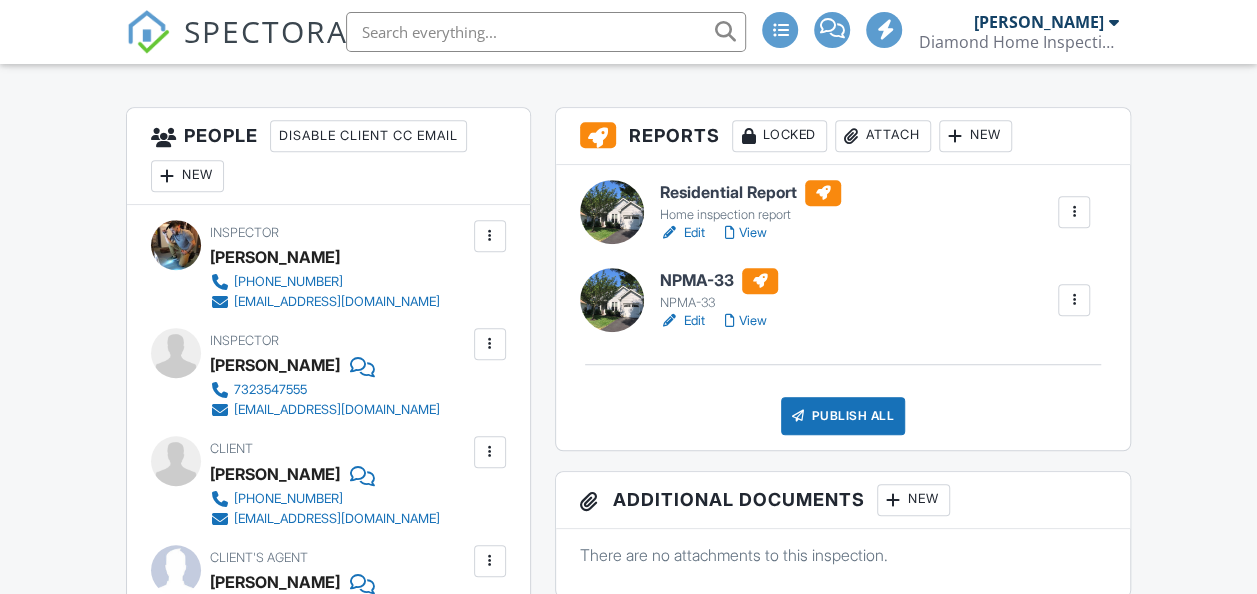 click on "Publish All" at bounding box center (843, 416) 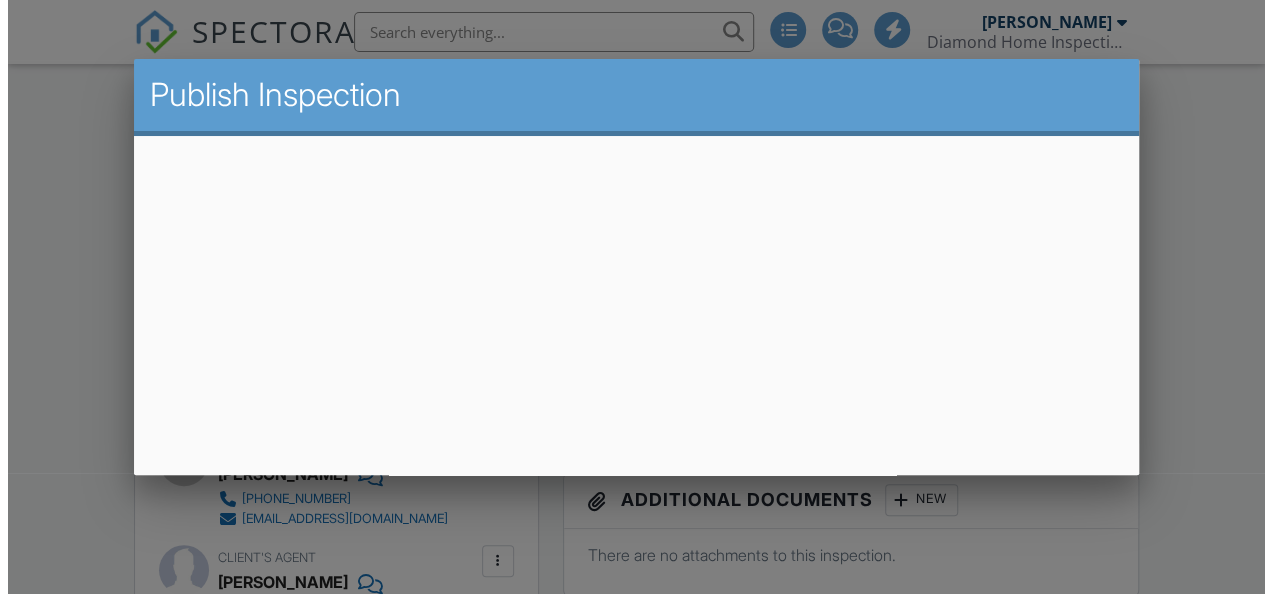 scroll, scrollTop: 500, scrollLeft: 0, axis: vertical 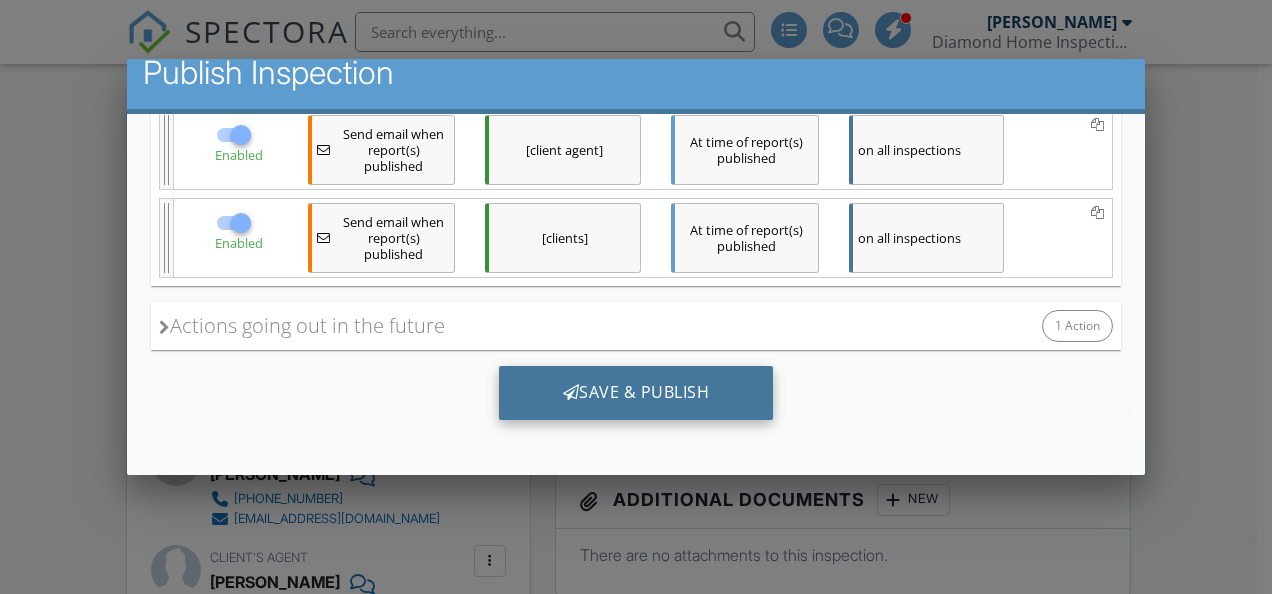 click on "Save & Publish" at bounding box center (636, 393) 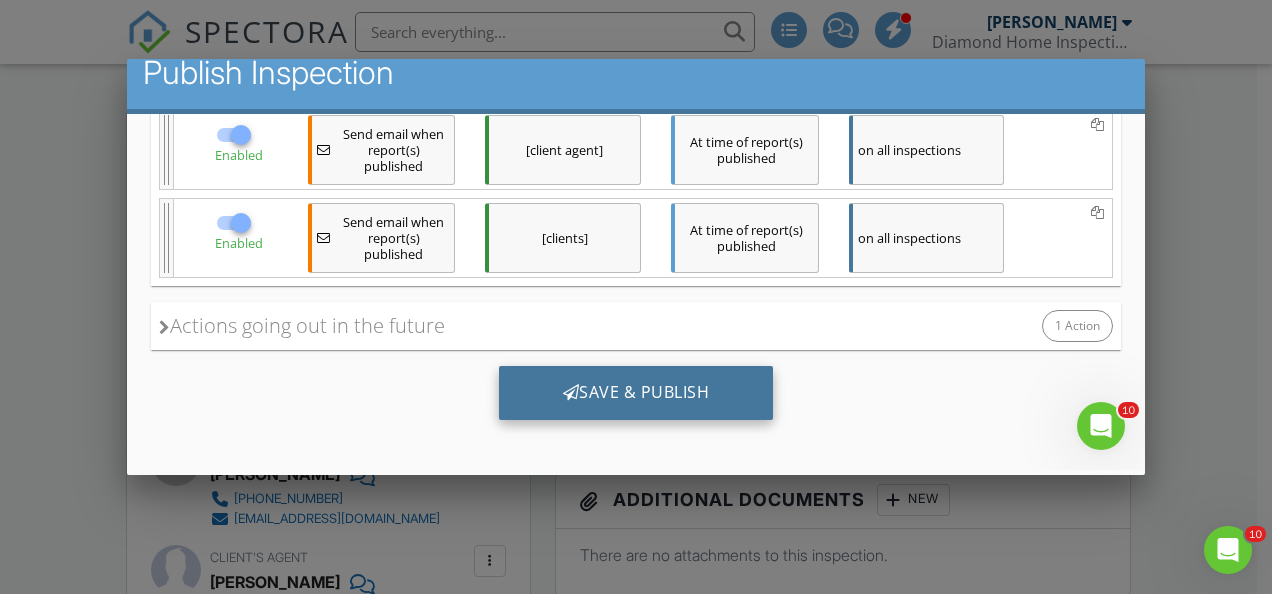 scroll, scrollTop: 0, scrollLeft: 0, axis: both 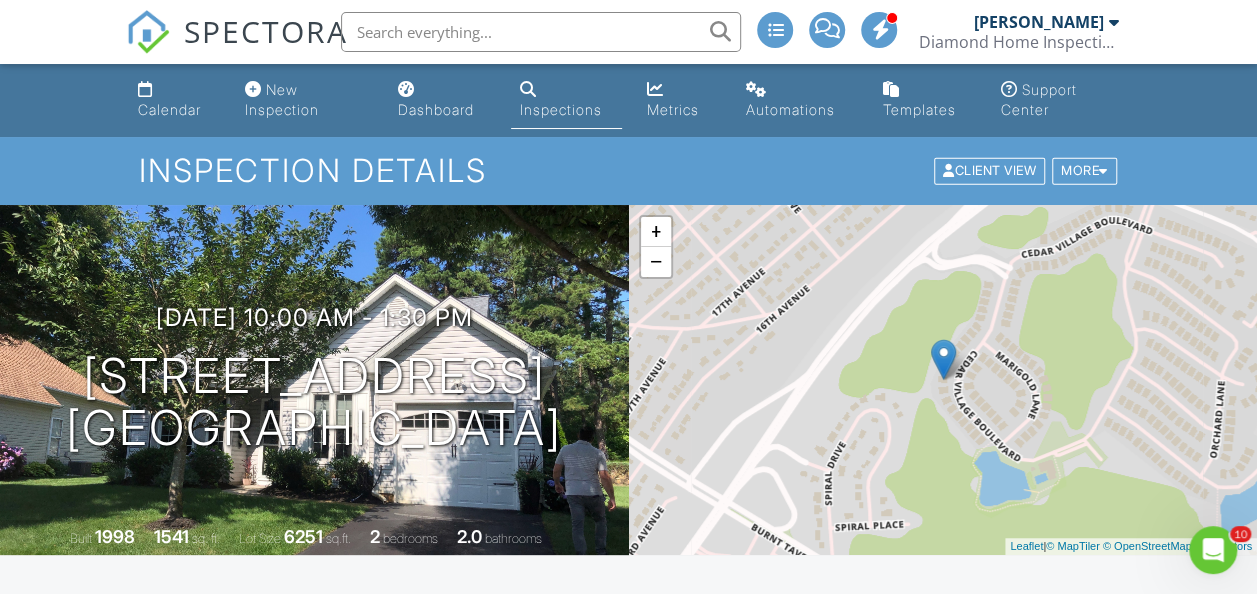 click on "Dashboard" at bounding box center [442, 100] 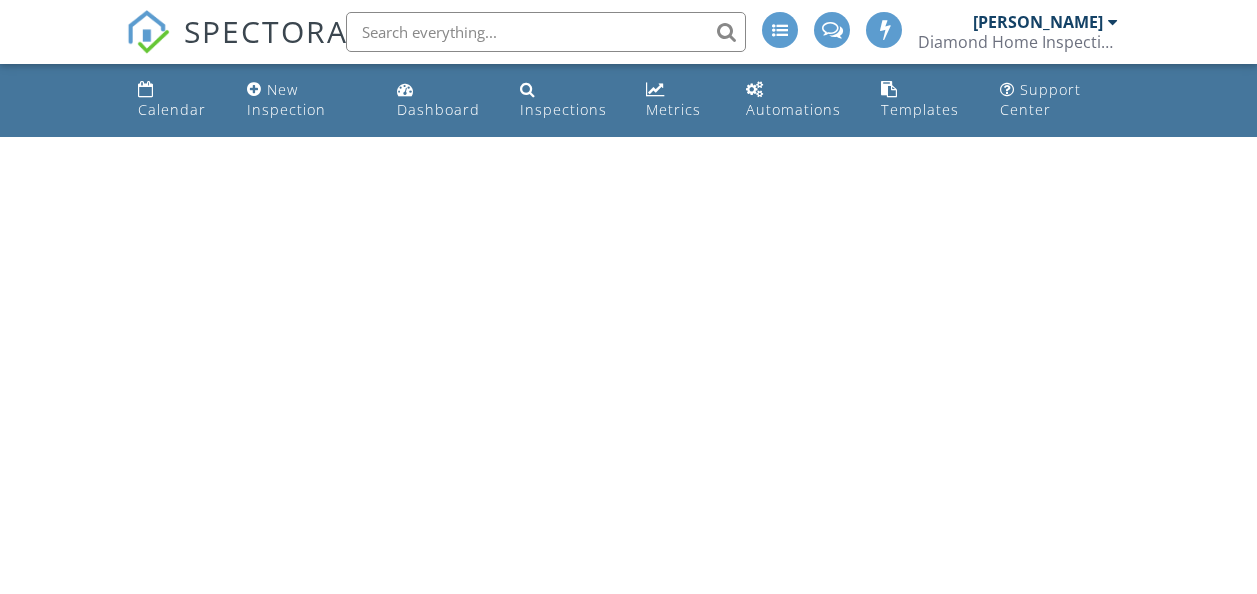 scroll, scrollTop: 0, scrollLeft: 0, axis: both 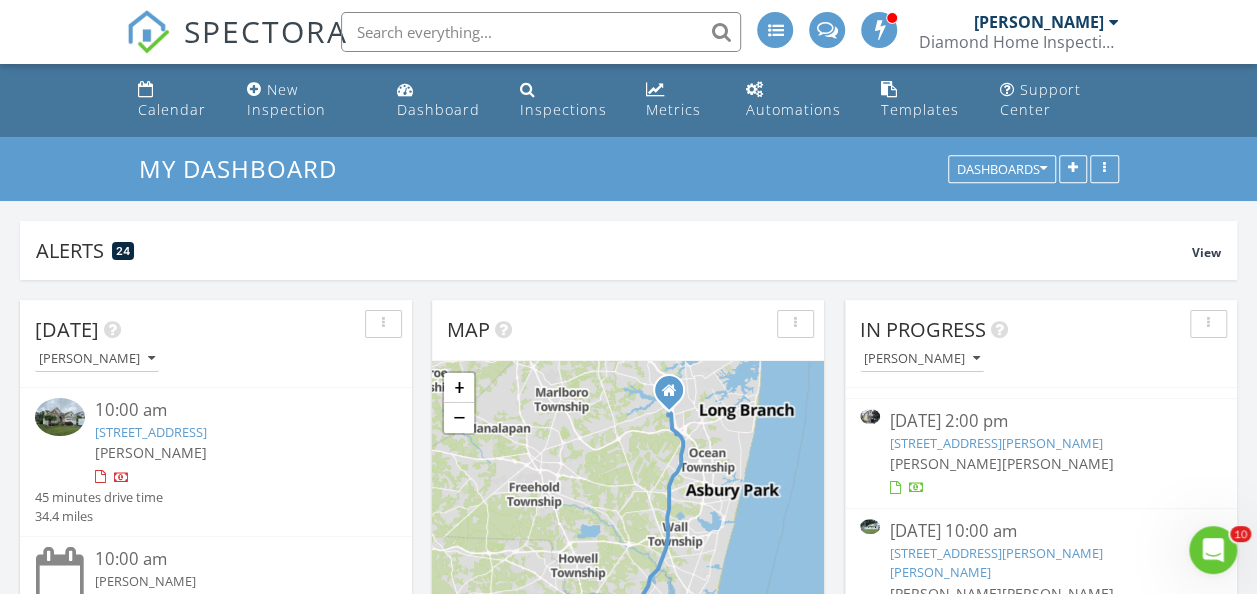 click on "[STREET_ADDRESS][PERSON_NAME]" at bounding box center (996, 443) 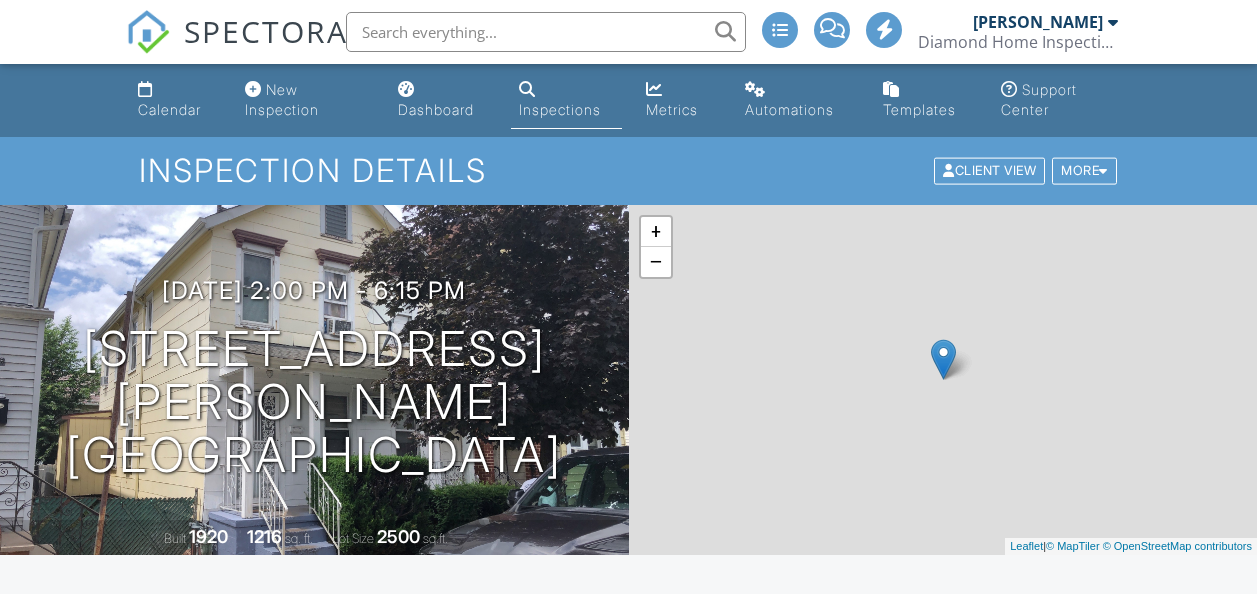 scroll, scrollTop: 0, scrollLeft: 0, axis: both 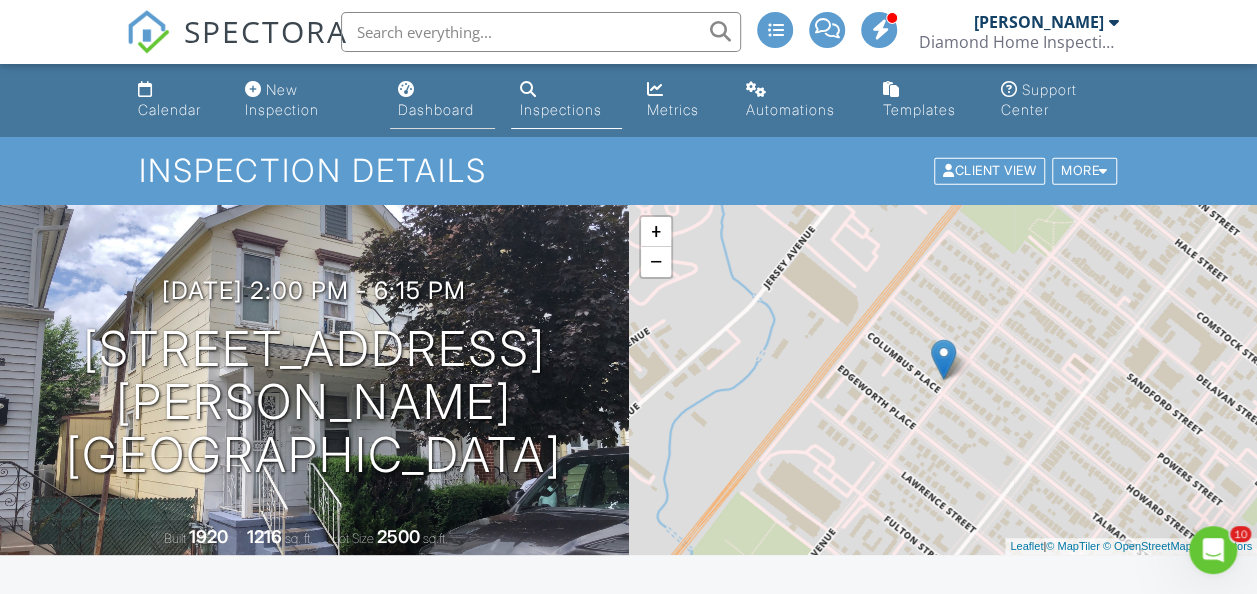 click on "Dashboard" at bounding box center [436, 109] 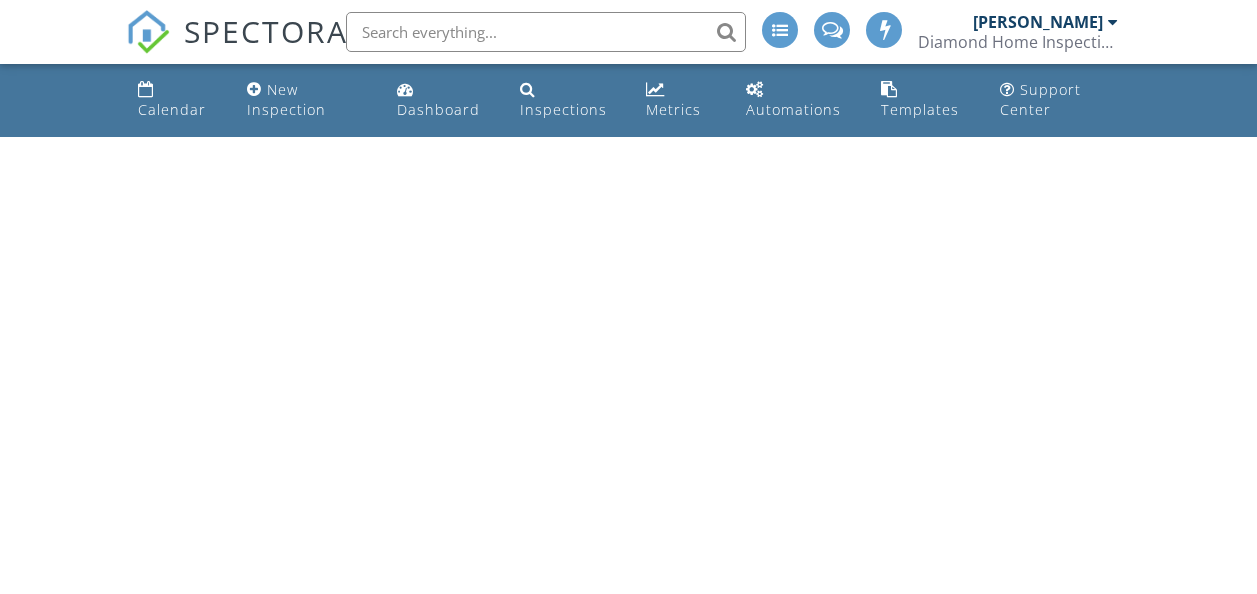 scroll, scrollTop: 0, scrollLeft: 0, axis: both 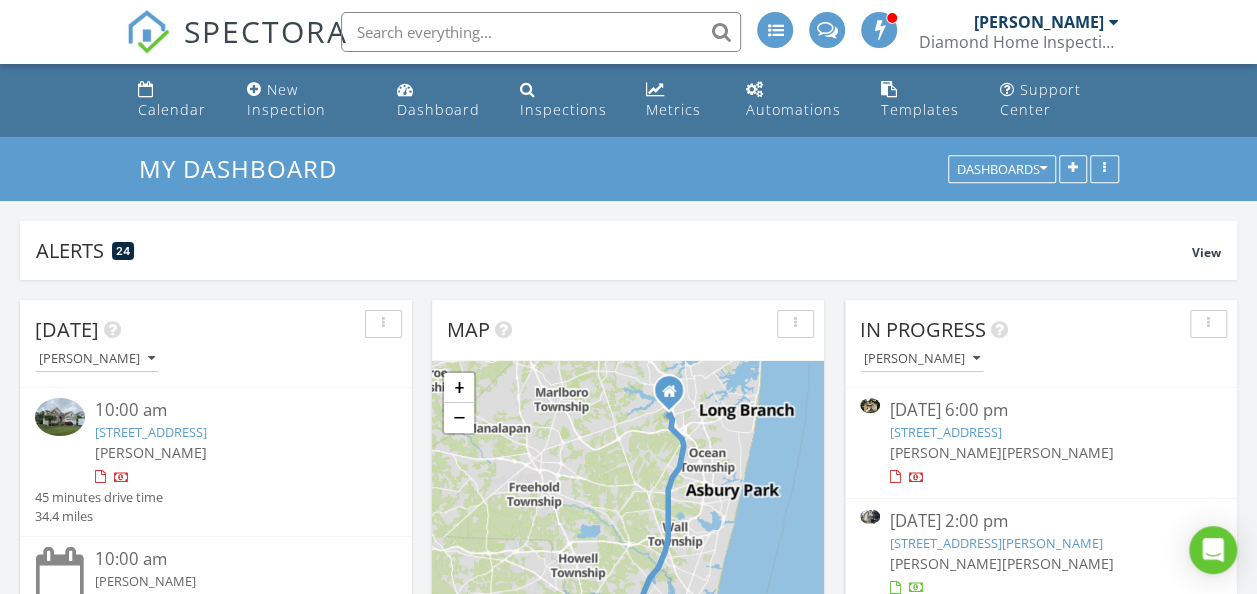 click on "[STREET_ADDRESS]" at bounding box center (946, 432) 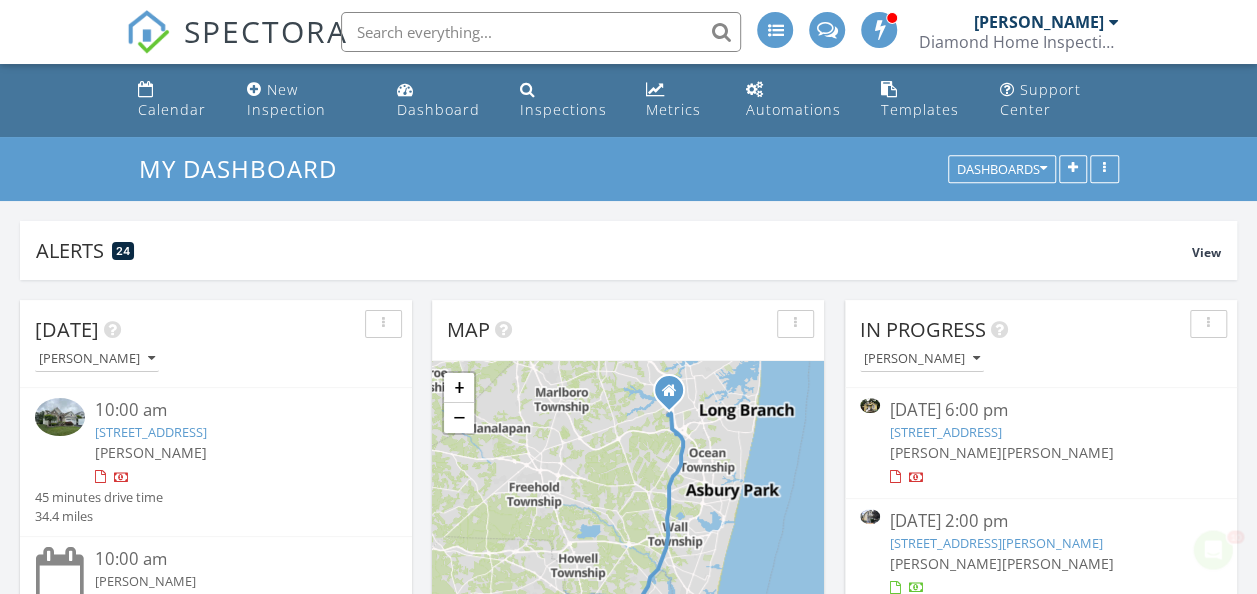 scroll, scrollTop: 0, scrollLeft: 0, axis: both 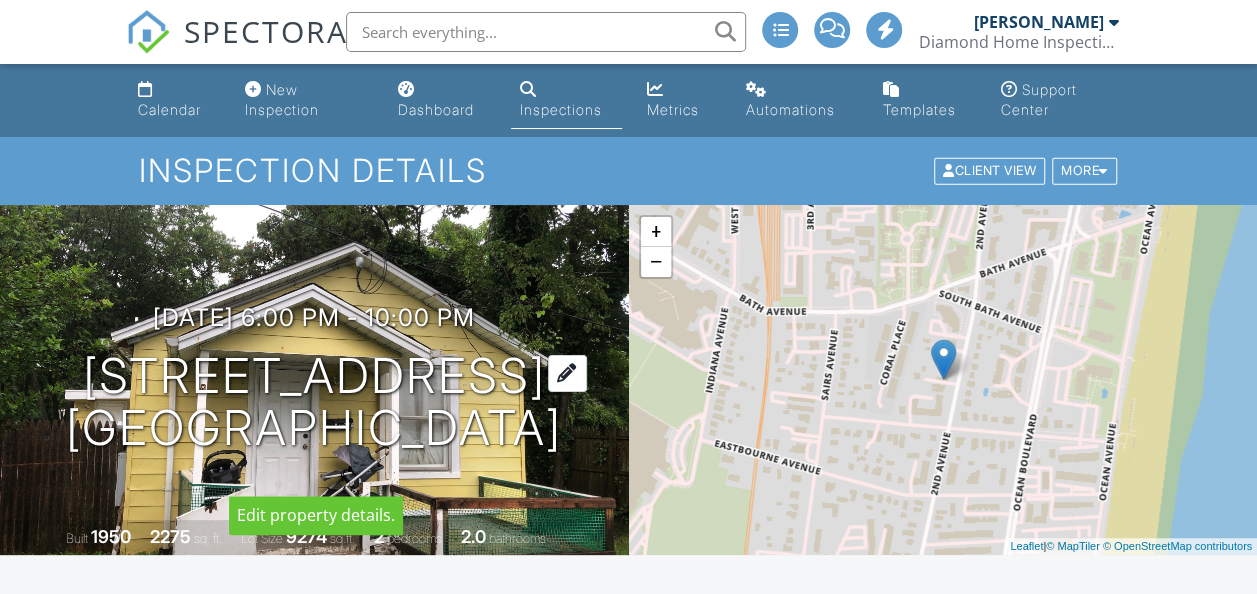 drag, startPoint x: 166, startPoint y: 348, endPoint x: 492, endPoint y: 344, distance: 326.02454 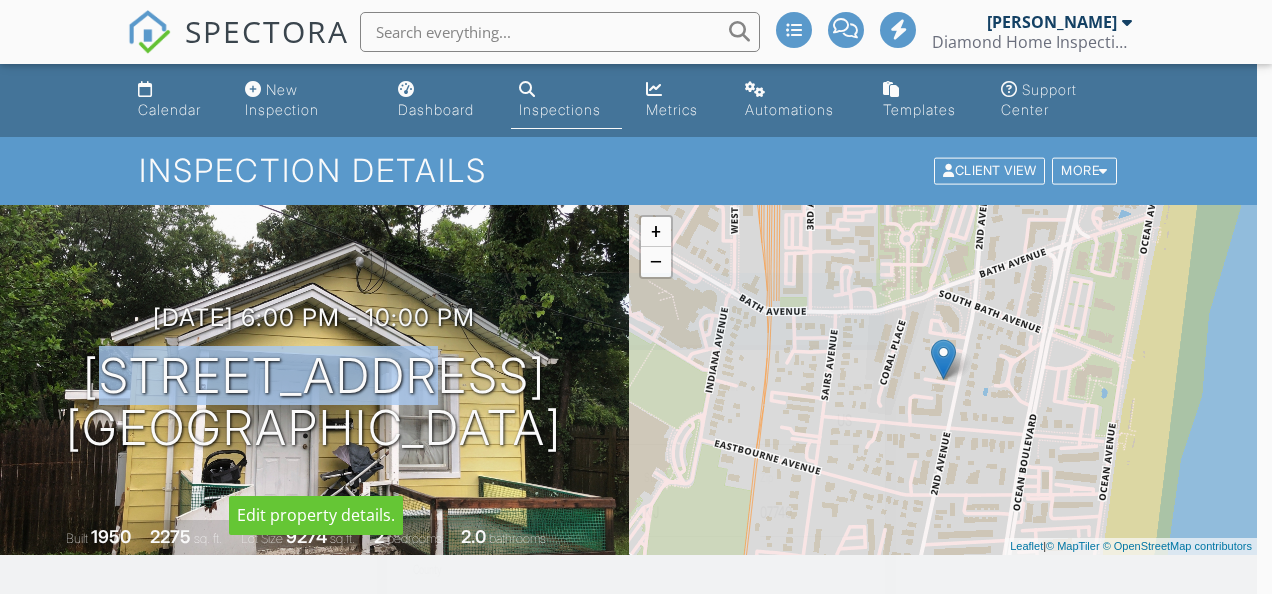 scroll, scrollTop: 0, scrollLeft: 0, axis: both 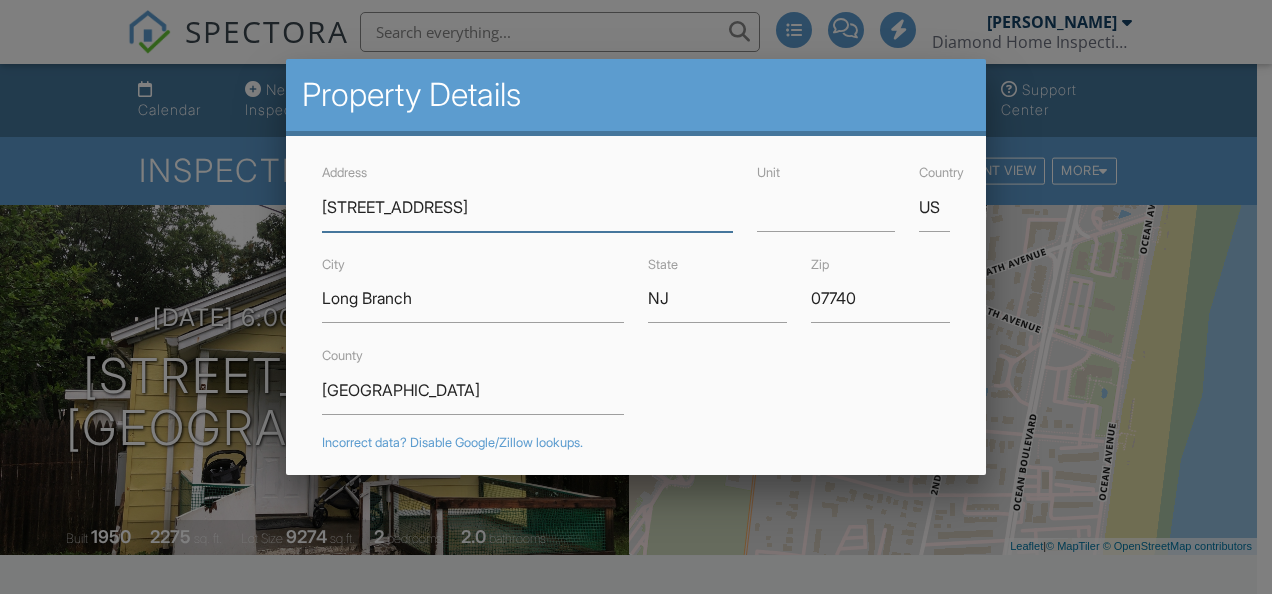 drag, startPoint x: 492, startPoint y: 344, endPoint x: 392, endPoint y: 212, distance: 165.60193 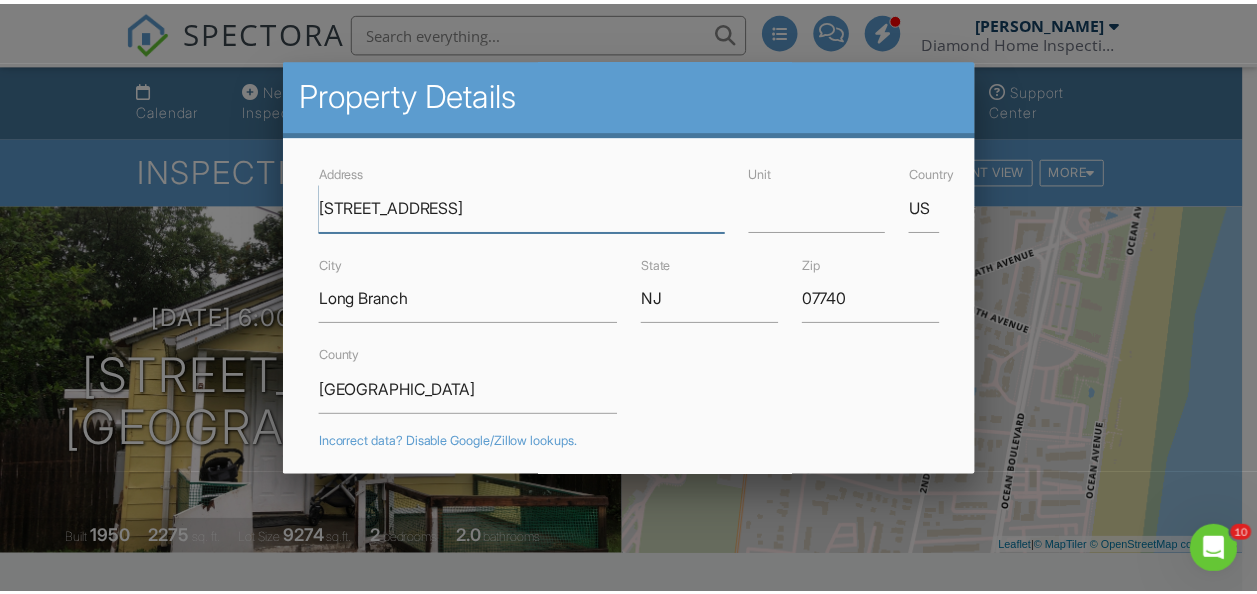 scroll, scrollTop: 0, scrollLeft: 0, axis: both 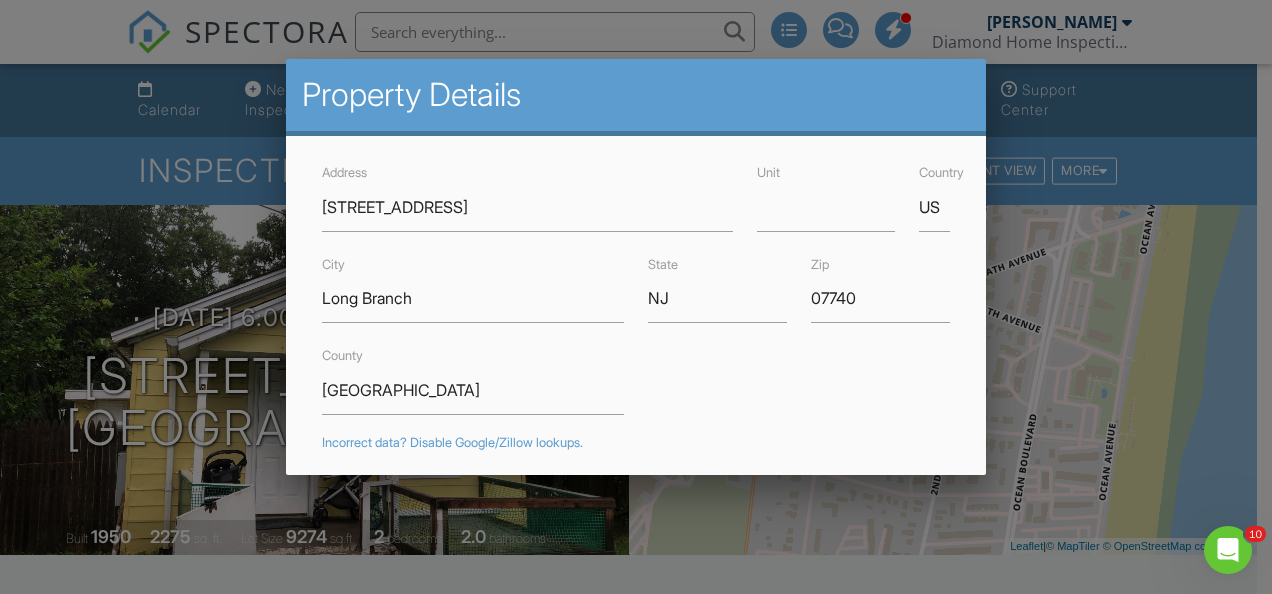 click at bounding box center [636, 271] 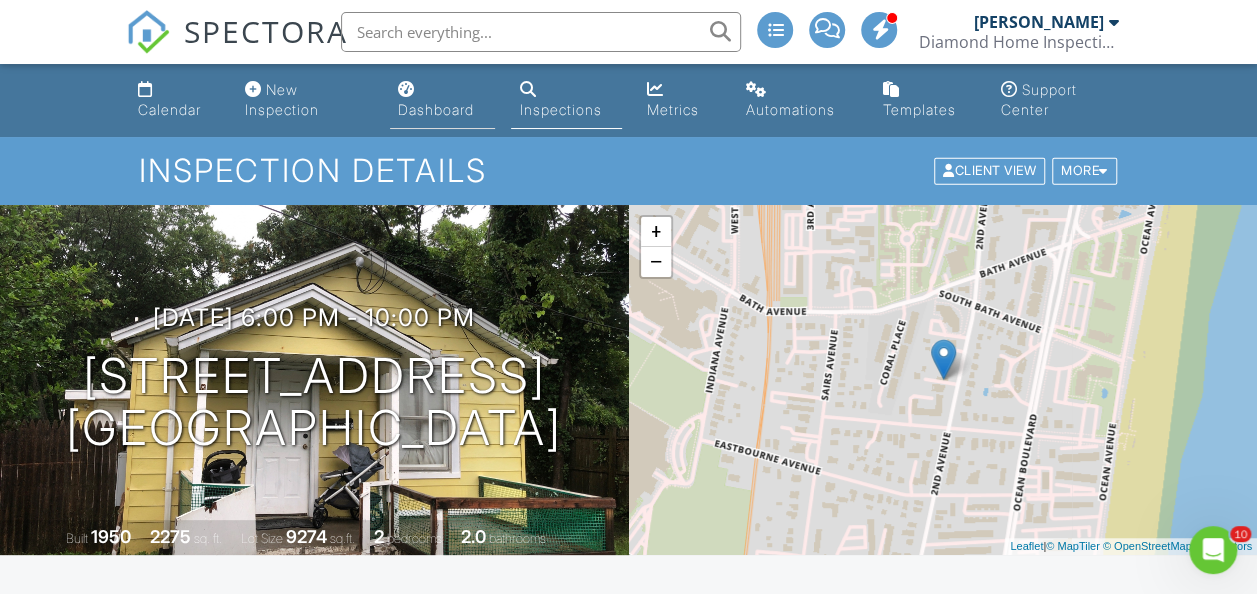 click on "Dashboard" at bounding box center (436, 109) 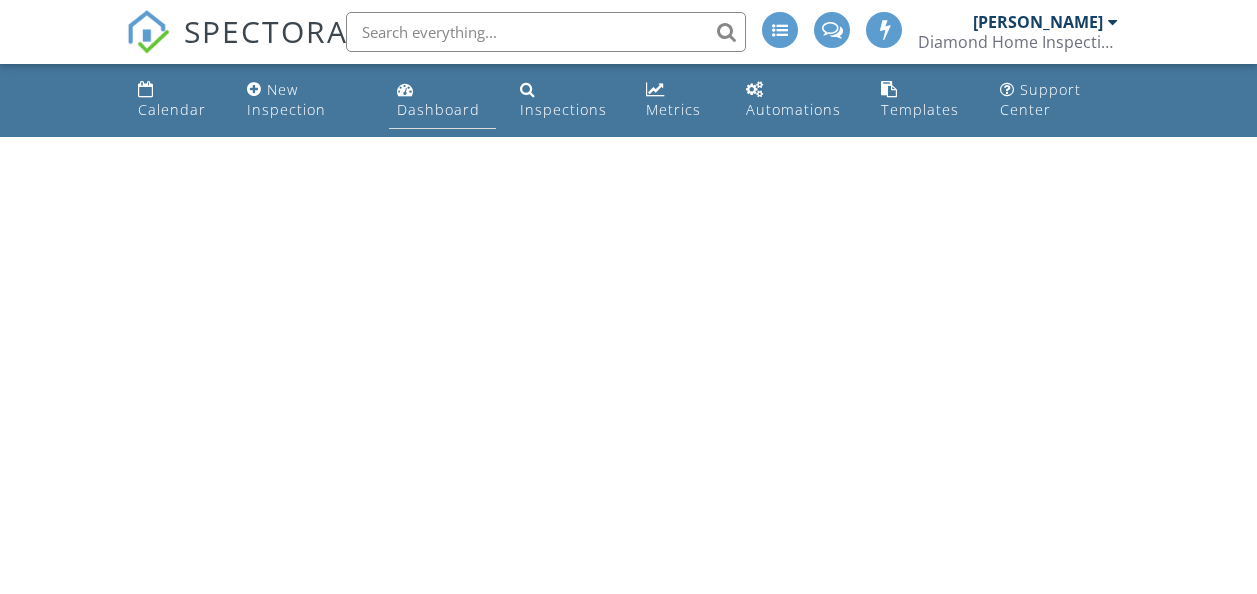 scroll, scrollTop: 0, scrollLeft: 0, axis: both 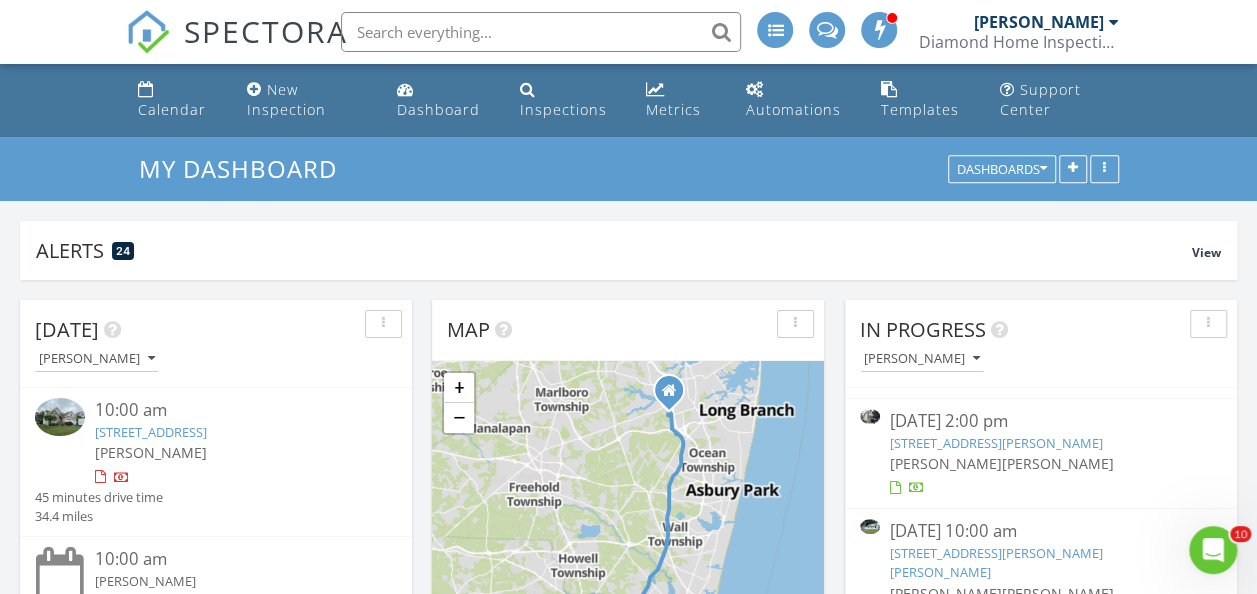 click on "[STREET_ADDRESS][PERSON_NAME][PERSON_NAME]" at bounding box center (996, 562) 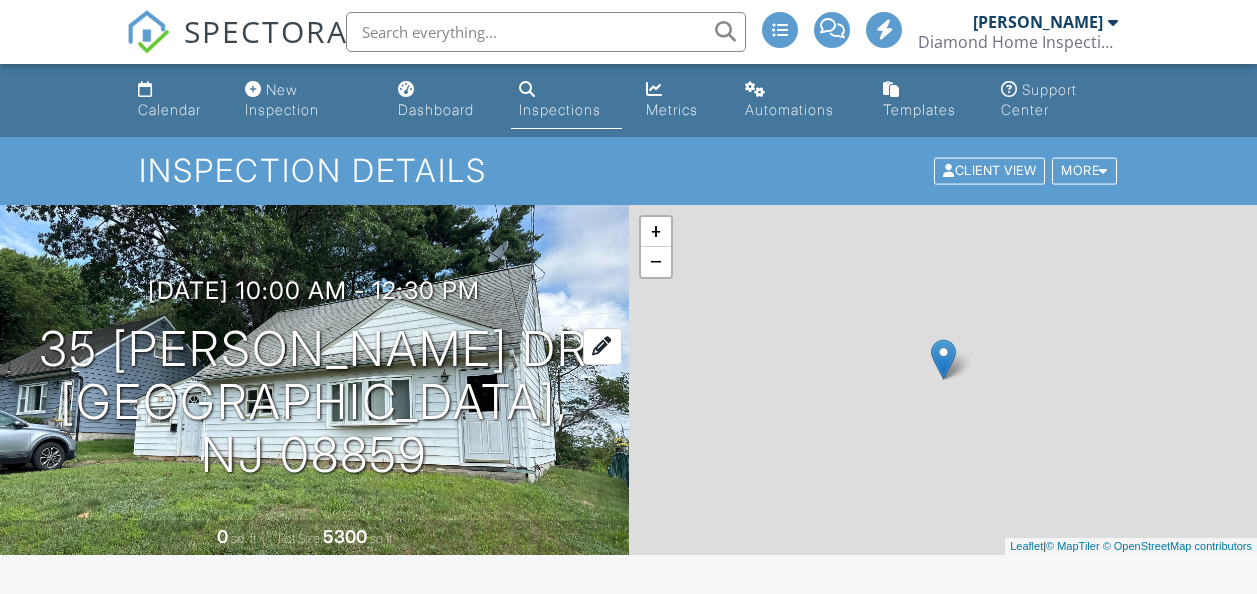 click on "35 [PERSON_NAME] Dr
[GEOGRAPHIC_DATA], NJ 08859" at bounding box center (314, 402) 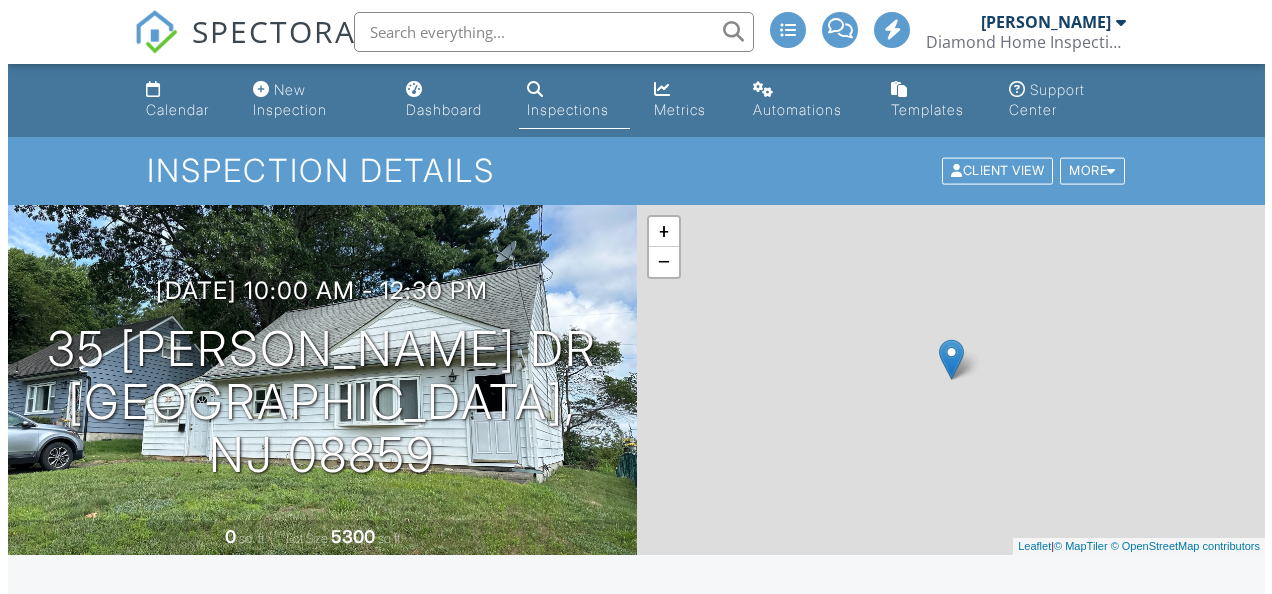 scroll, scrollTop: 0, scrollLeft: 0, axis: both 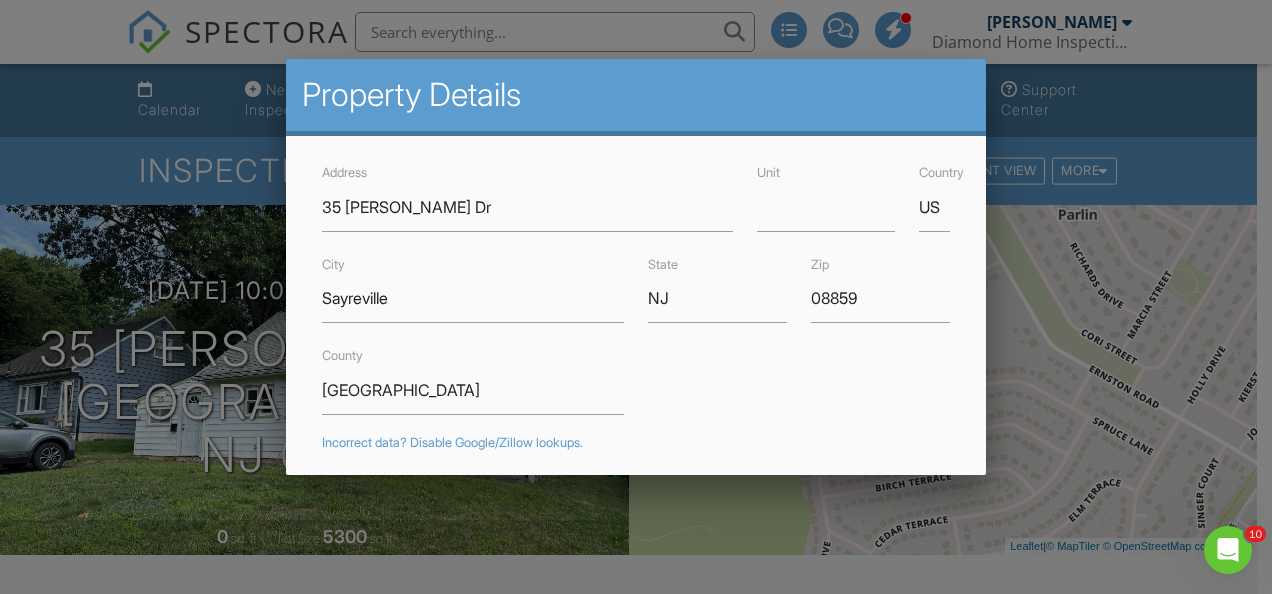click at bounding box center [636, 271] 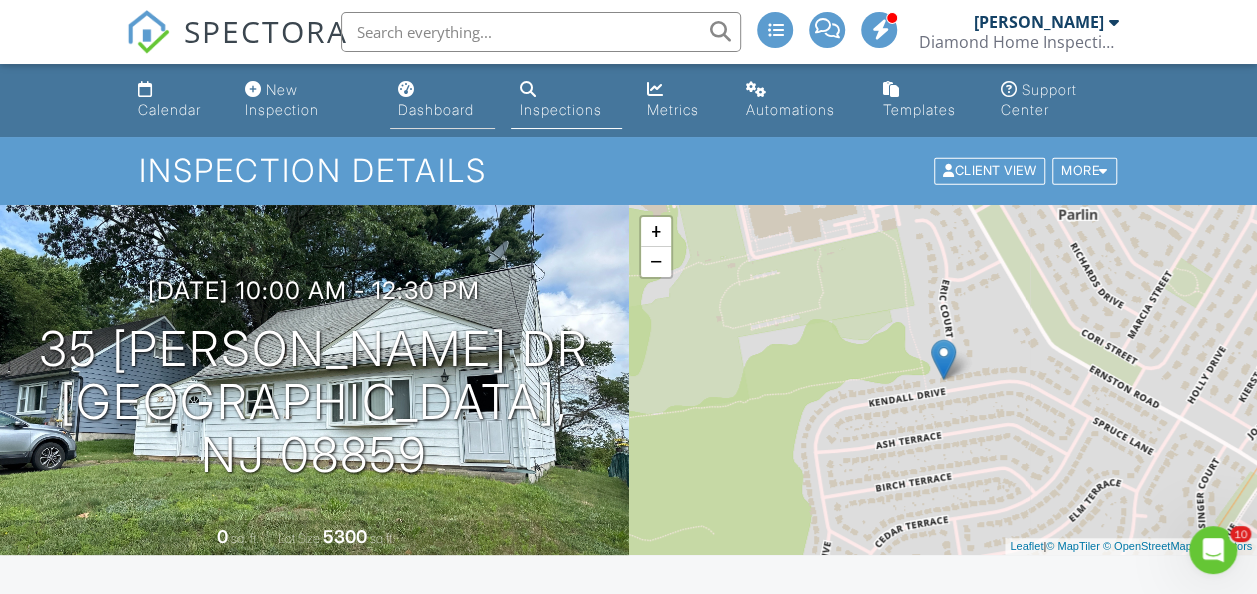 click on "Dashboard" at bounding box center (436, 109) 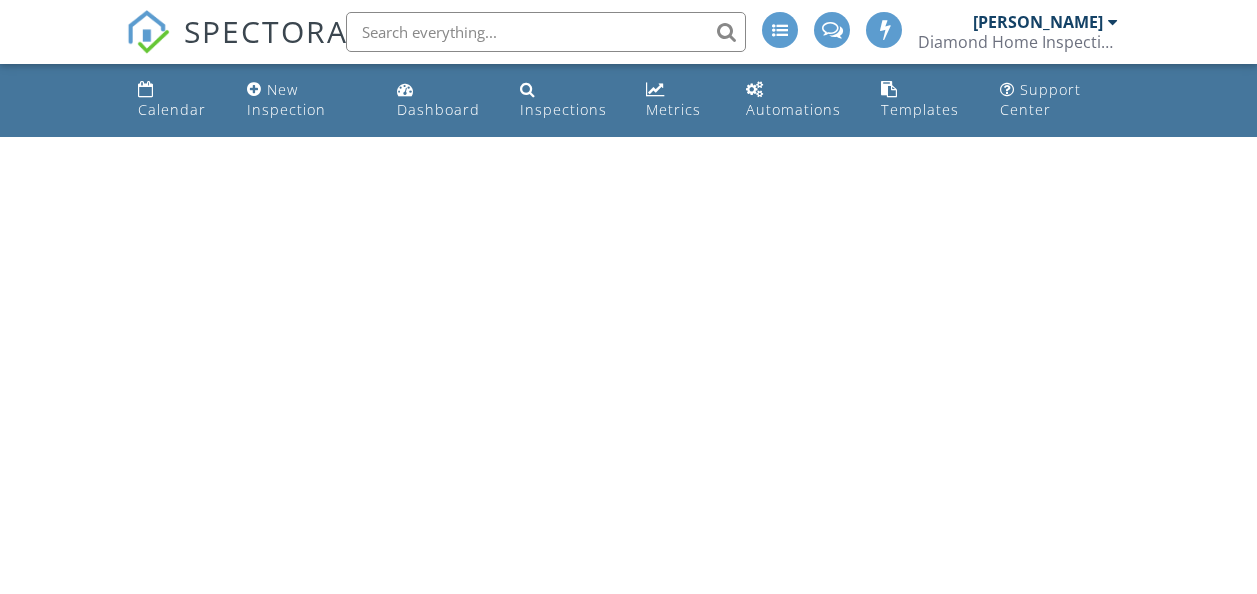 scroll, scrollTop: 0, scrollLeft: 0, axis: both 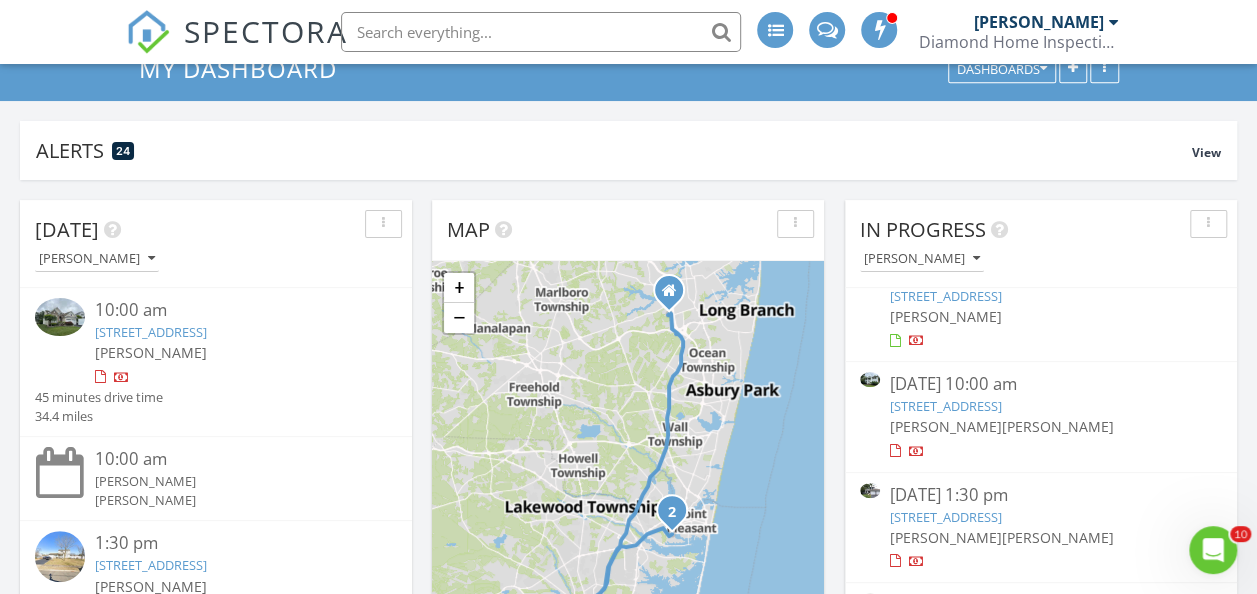 click on "3 Winthrop Dr , Holmdel, NJ 07733" at bounding box center (946, 406) 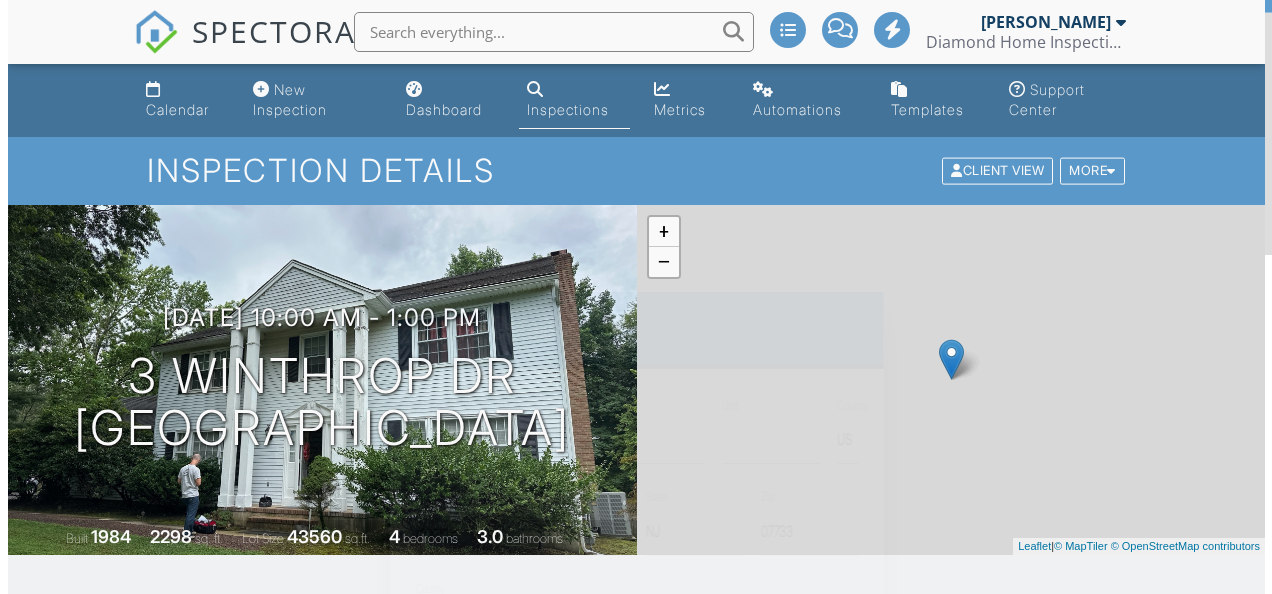 scroll, scrollTop: 0, scrollLeft: 0, axis: both 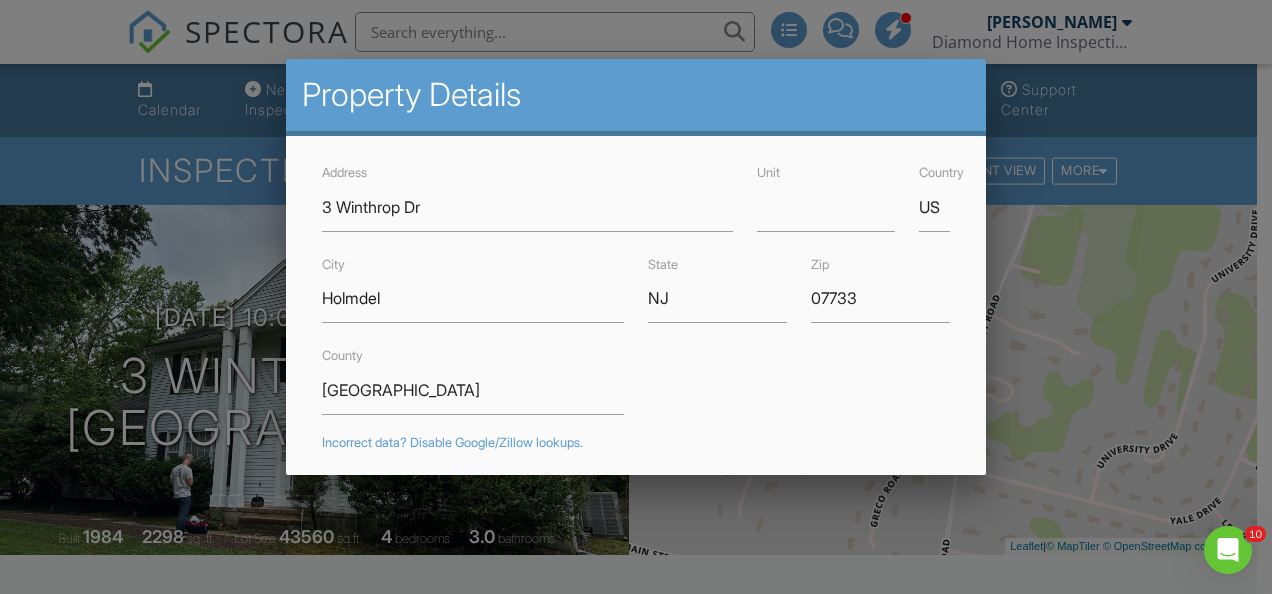 click at bounding box center [636, 271] 